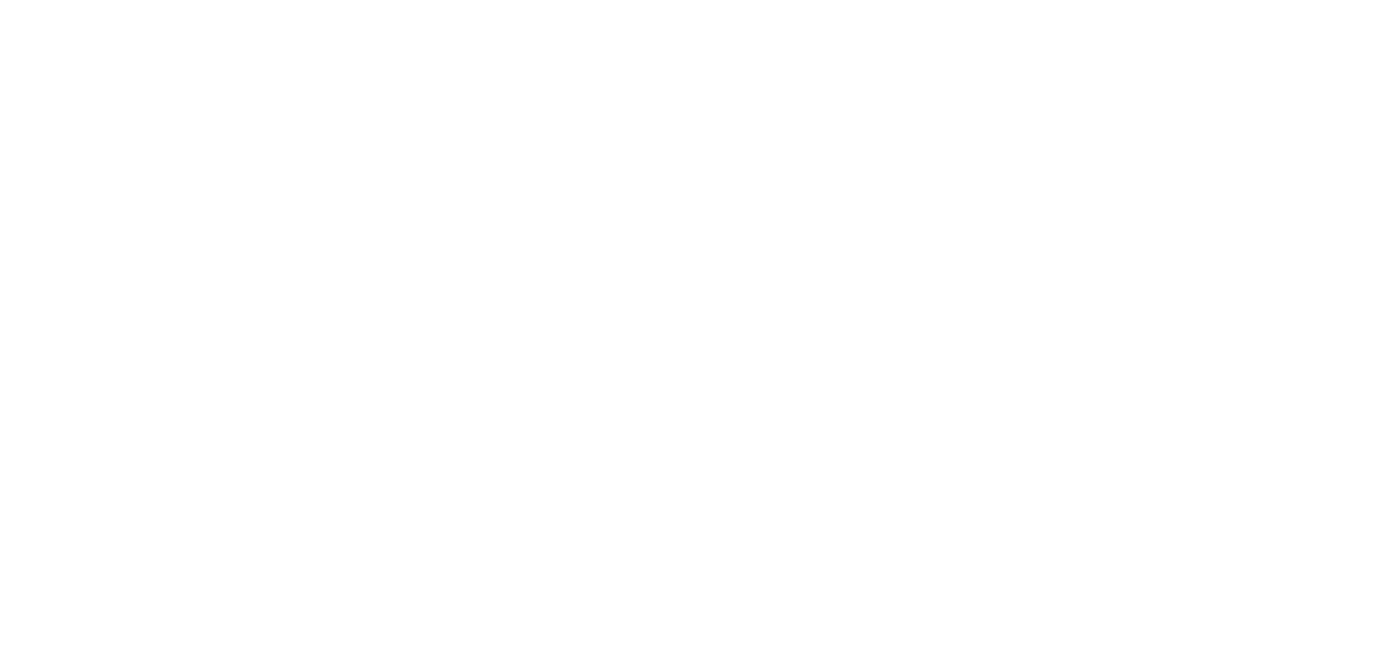 scroll, scrollTop: 0, scrollLeft: 0, axis: both 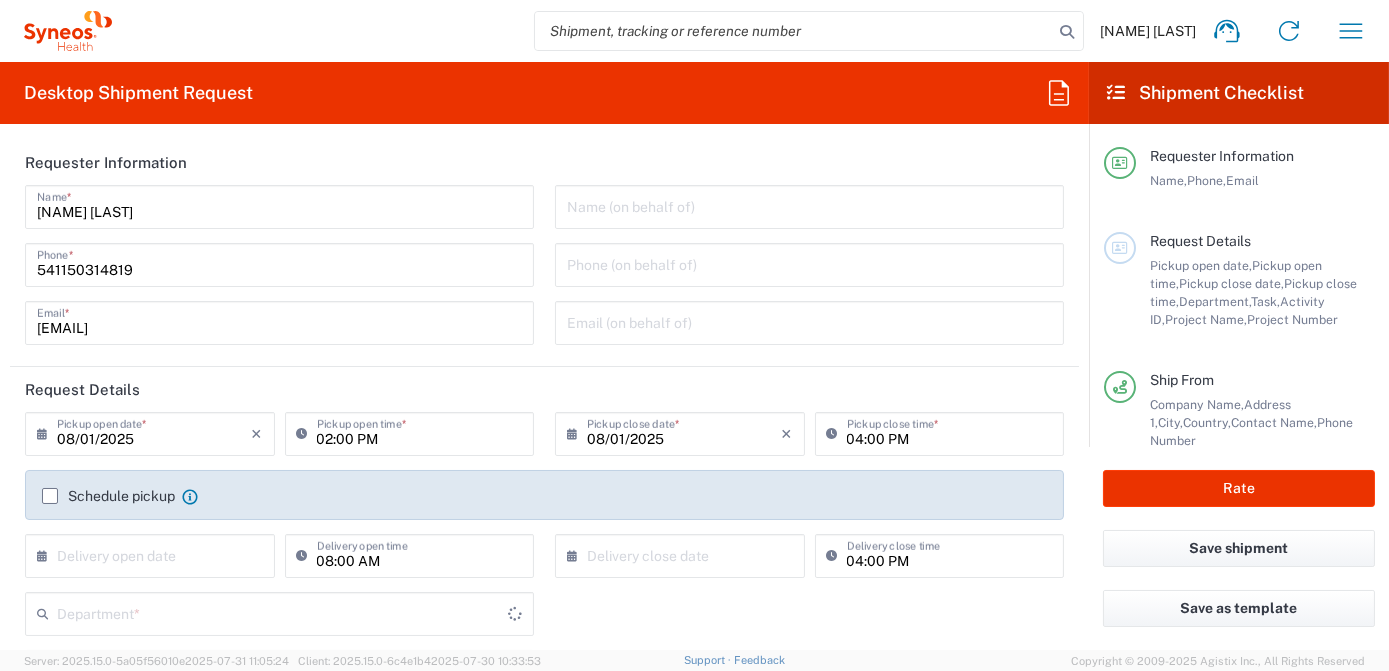 type on "3190" 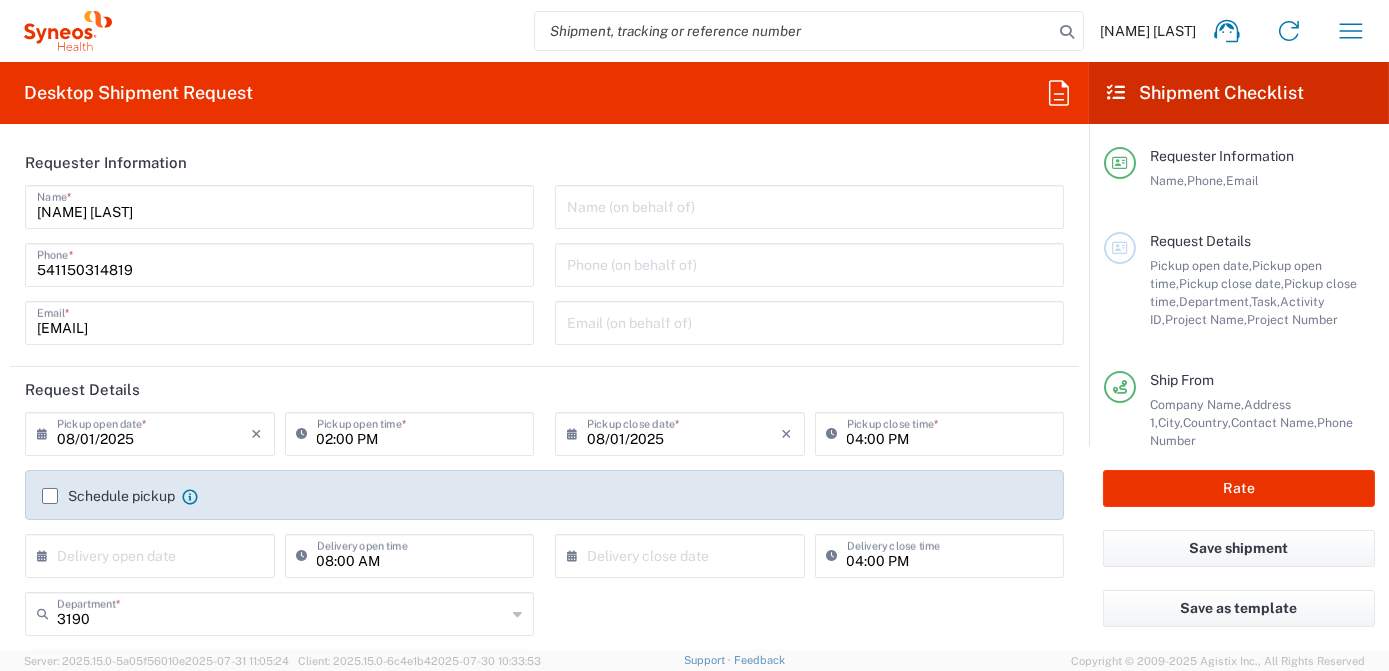 type on "Argentina" 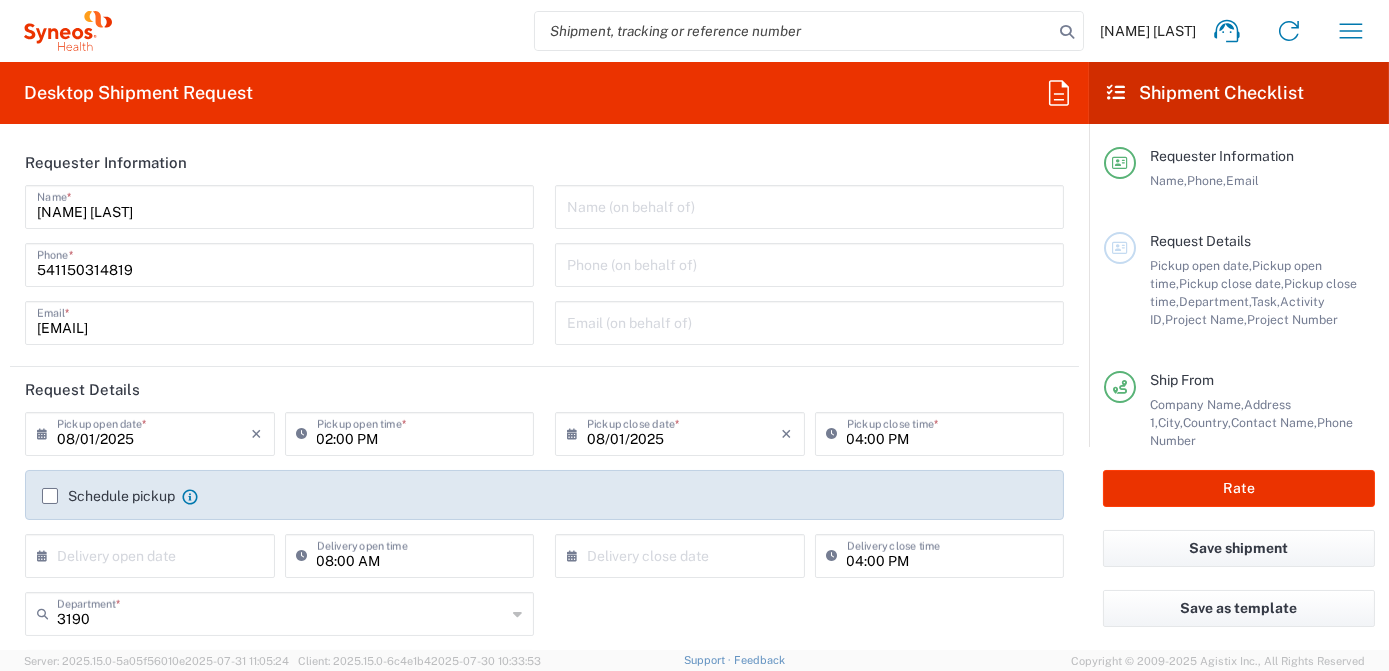 type on "Syneos Health Argentina SA" 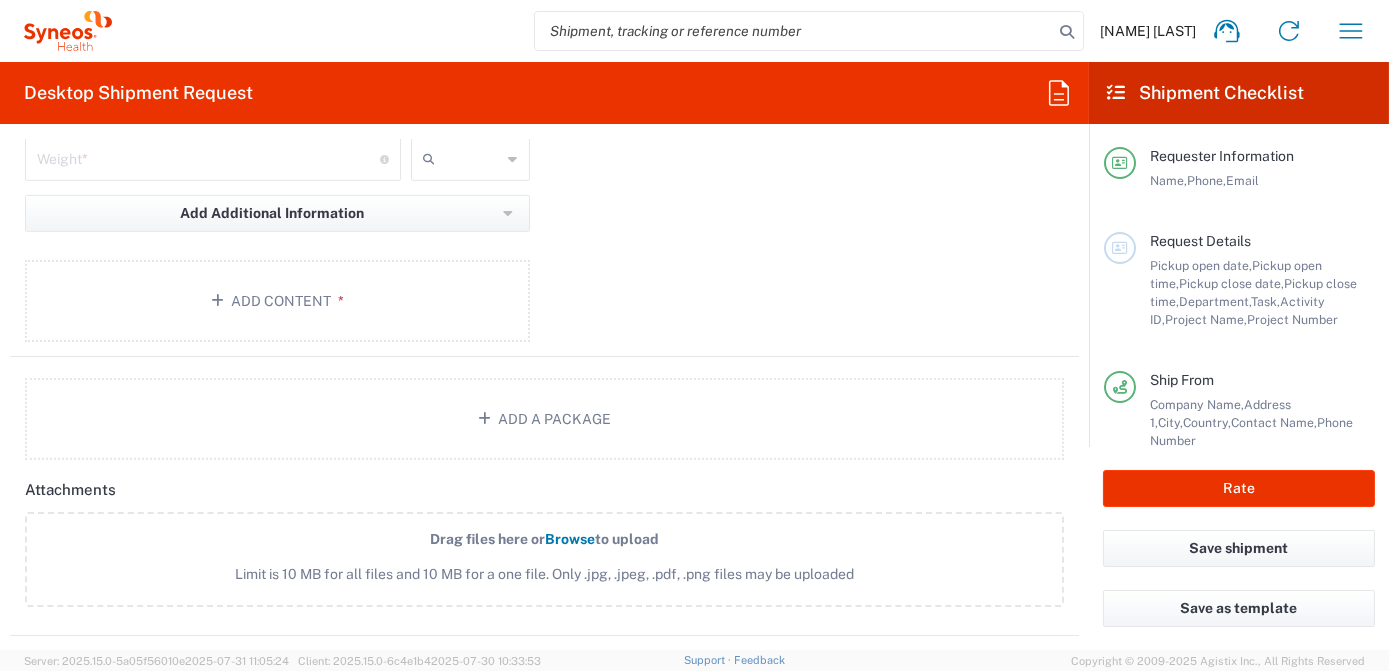 scroll, scrollTop: 2181, scrollLeft: 0, axis: vertical 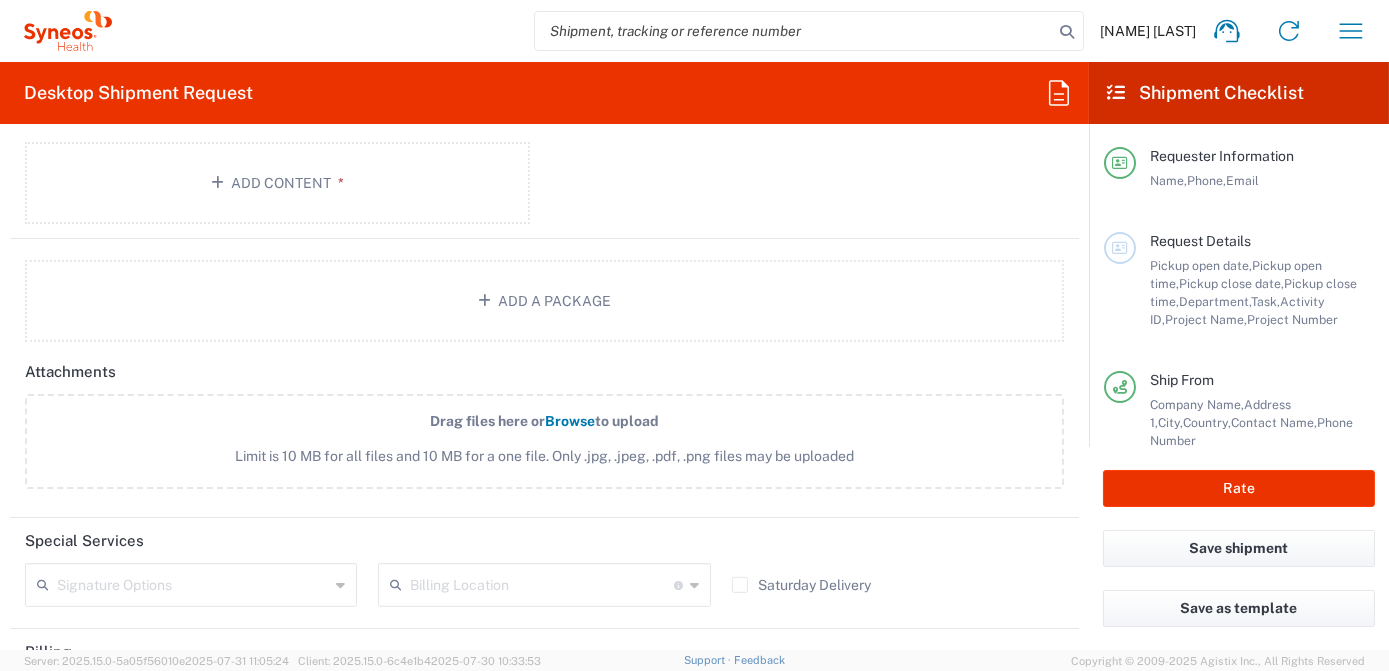 click at bounding box center [541, 583] 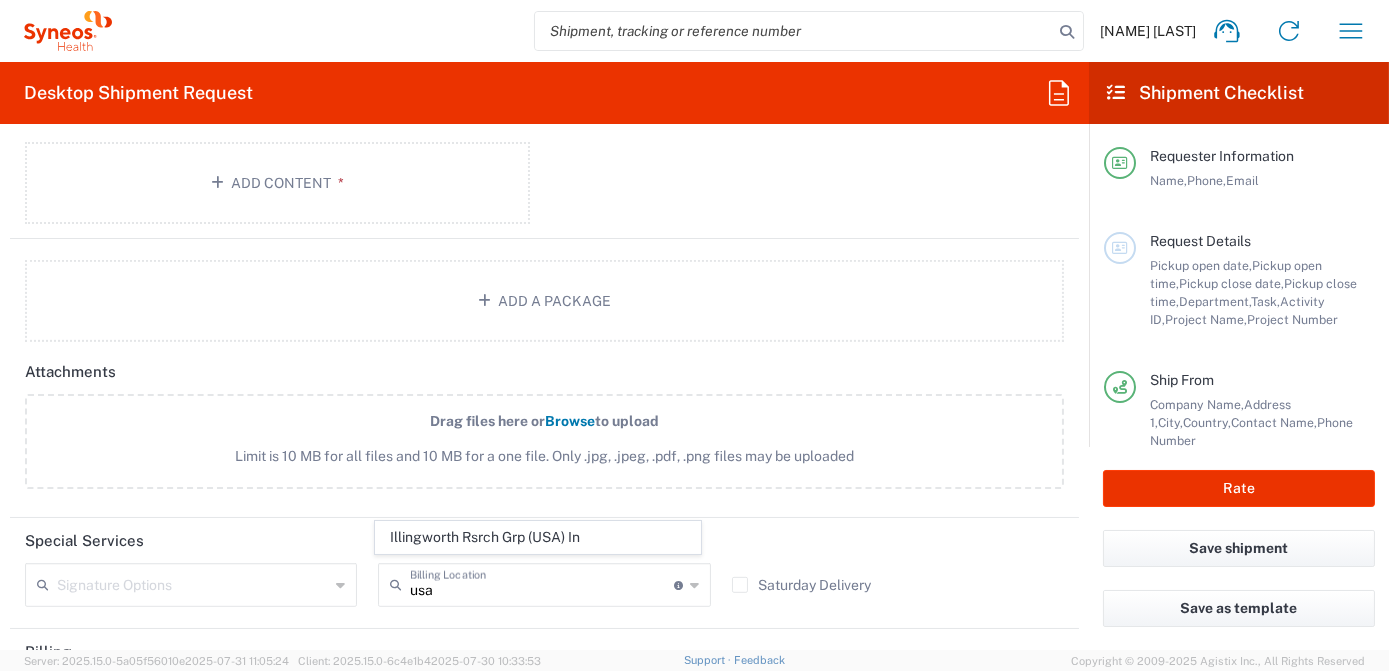 click on "Illingworth Rsrch Grp (USA) In" 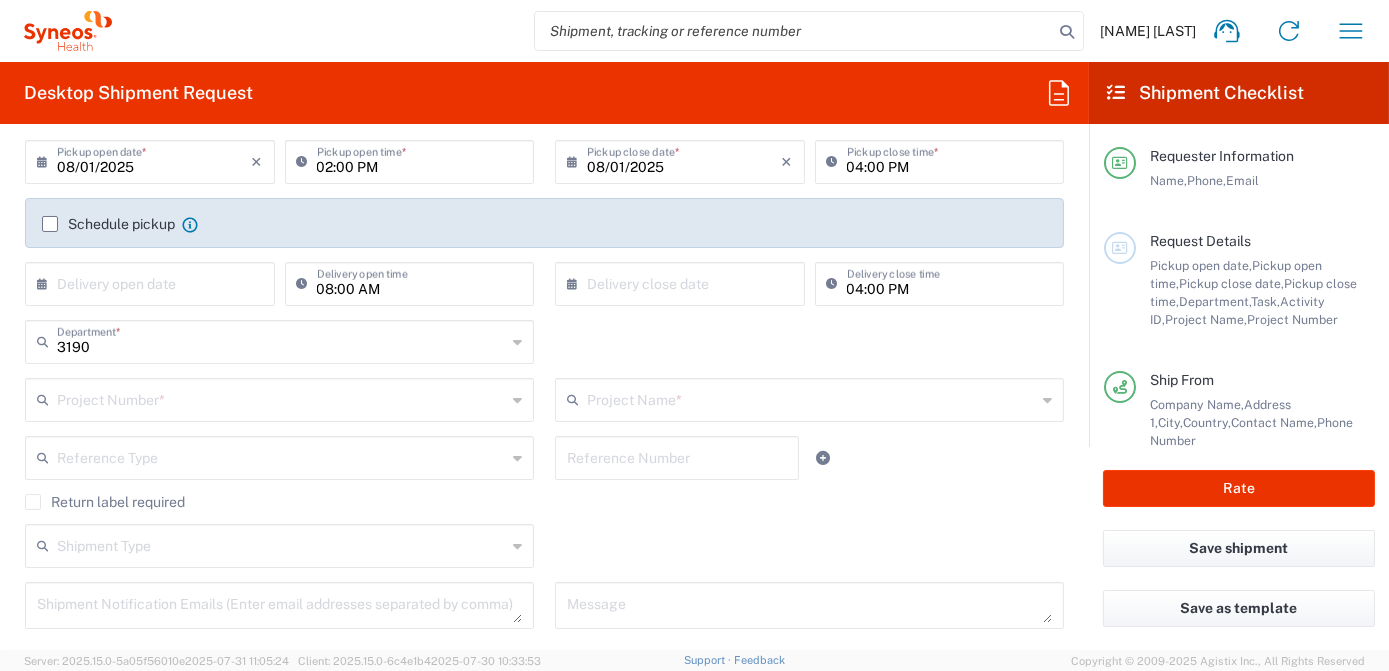 scroll, scrollTop: 181, scrollLeft: 0, axis: vertical 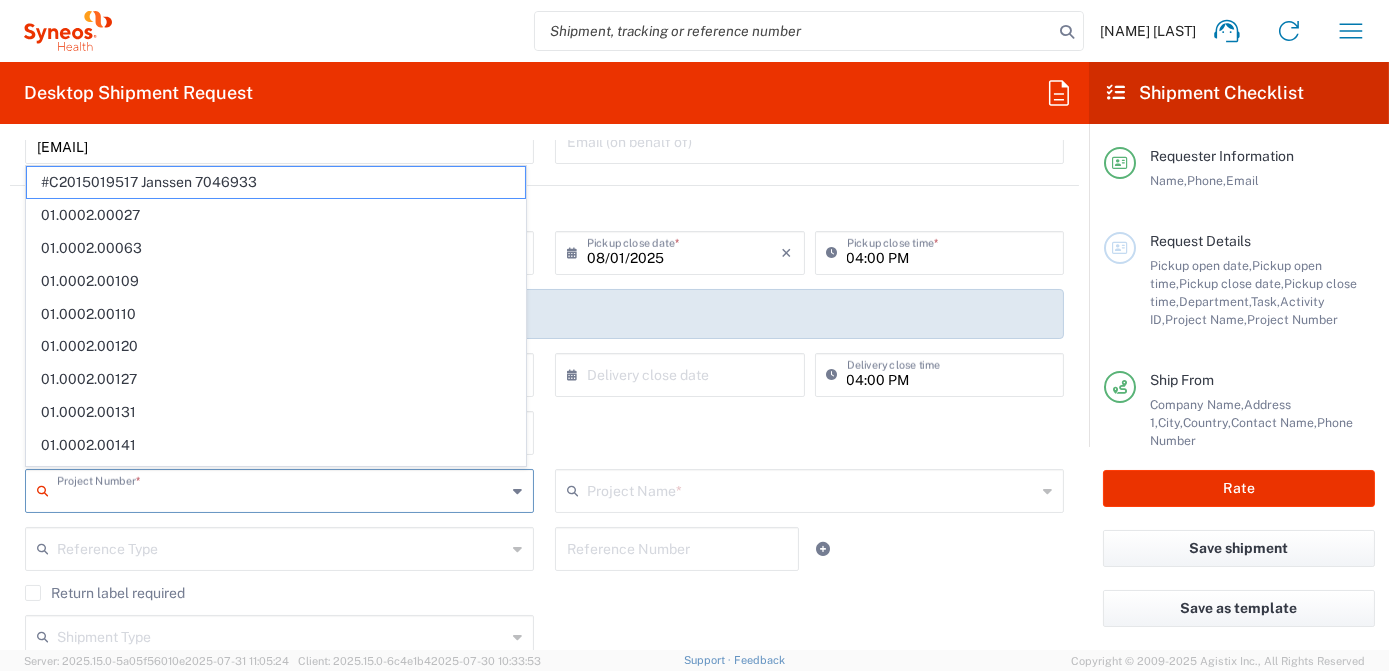 click at bounding box center (281, 489) 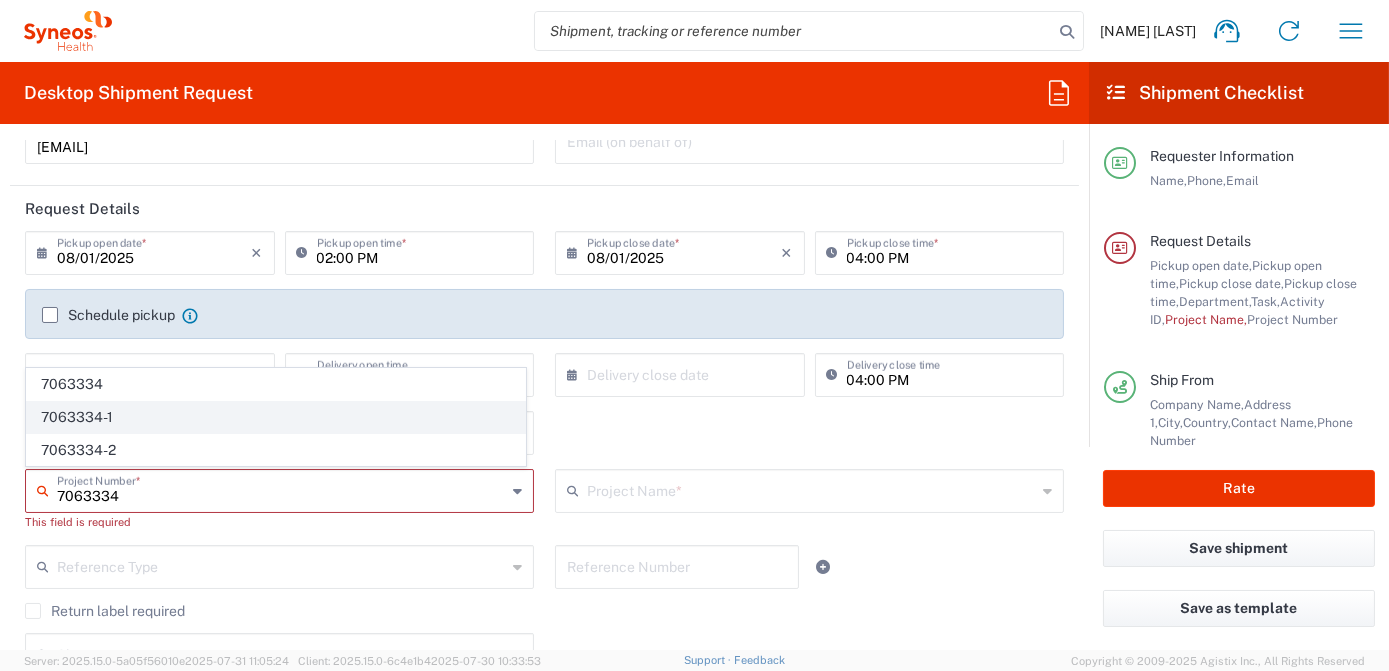click on "7063334-1" 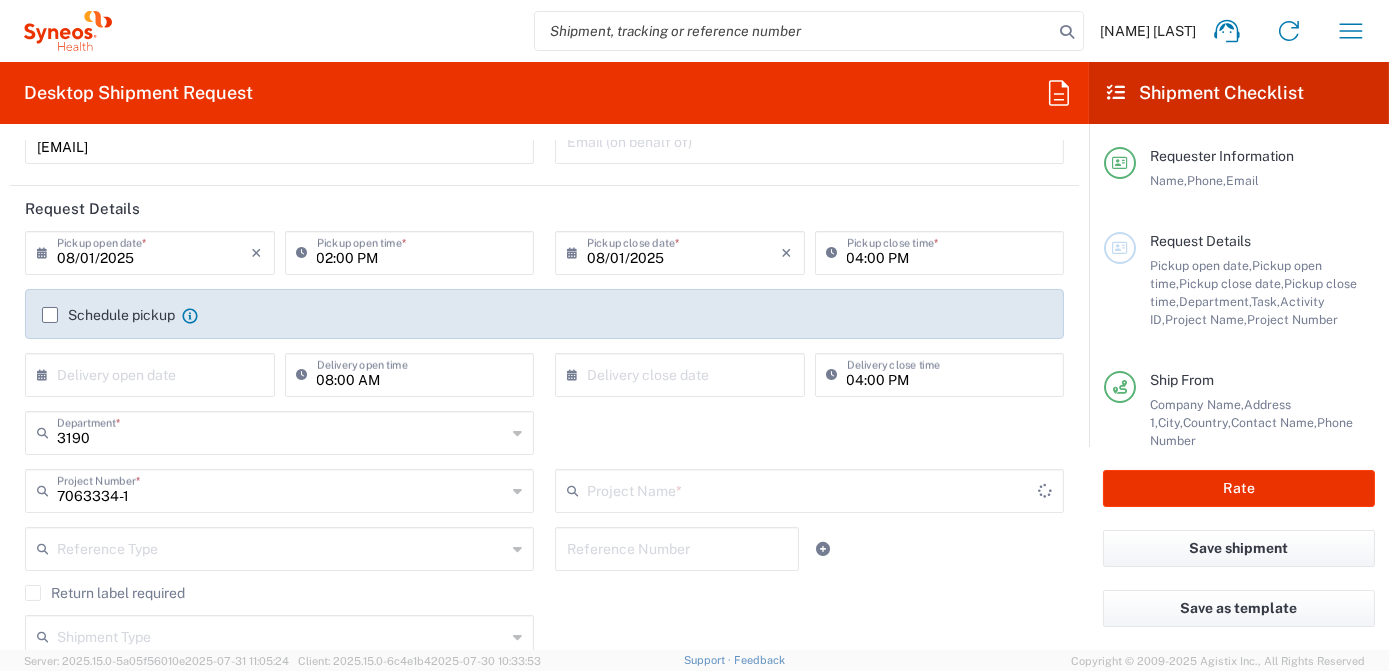 type on "802-SYN-188" 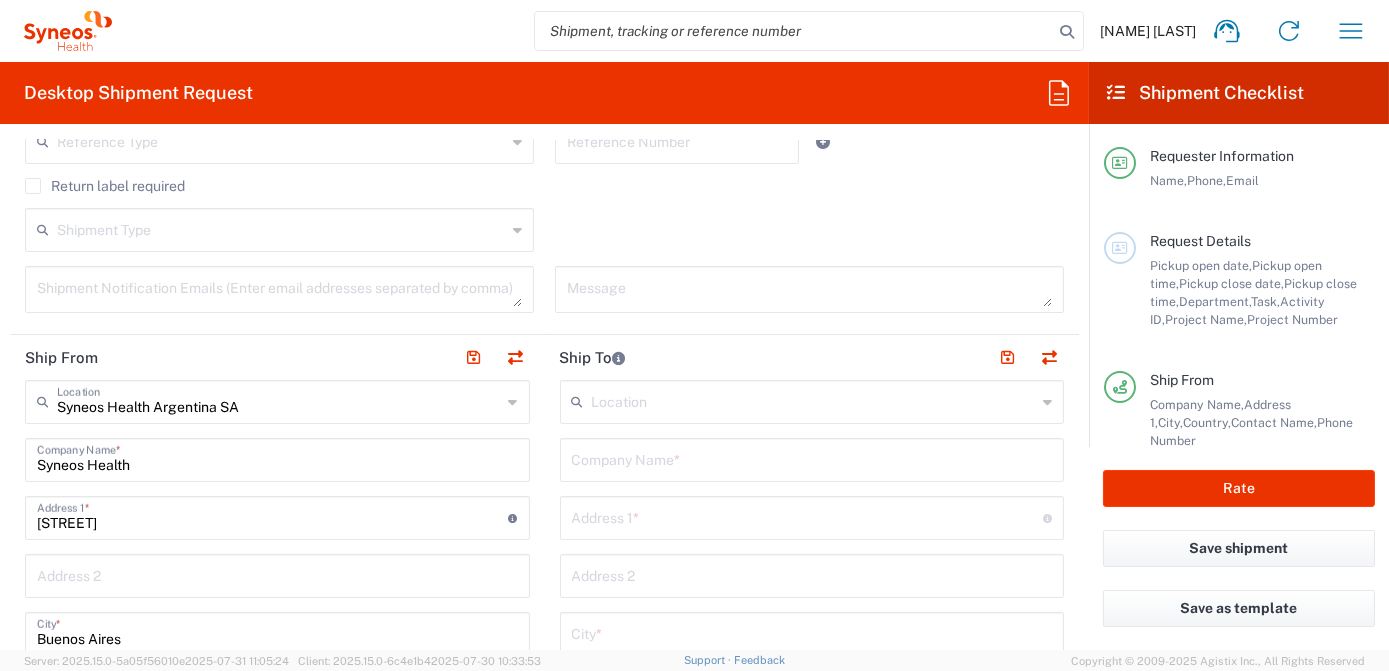 scroll, scrollTop: 636, scrollLeft: 0, axis: vertical 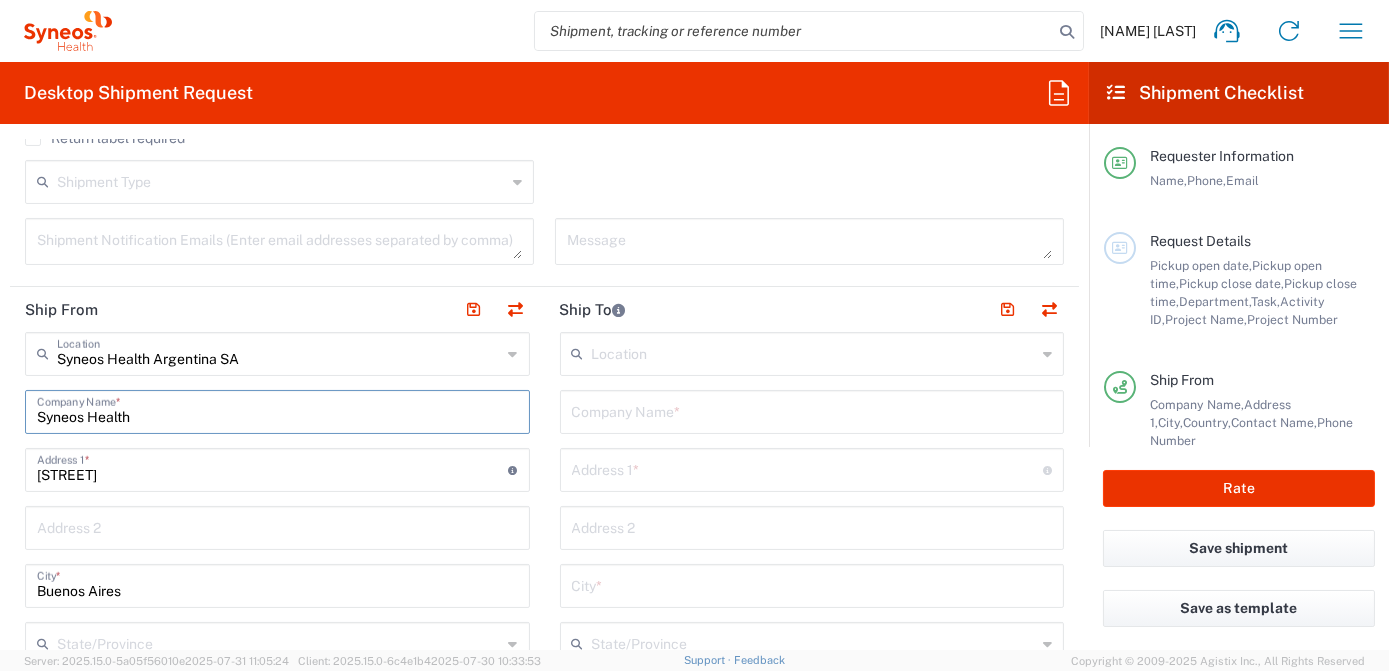 drag, startPoint x: 172, startPoint y: 412, endPoint x: -4, endPoint y: 414, distance: 176.01137 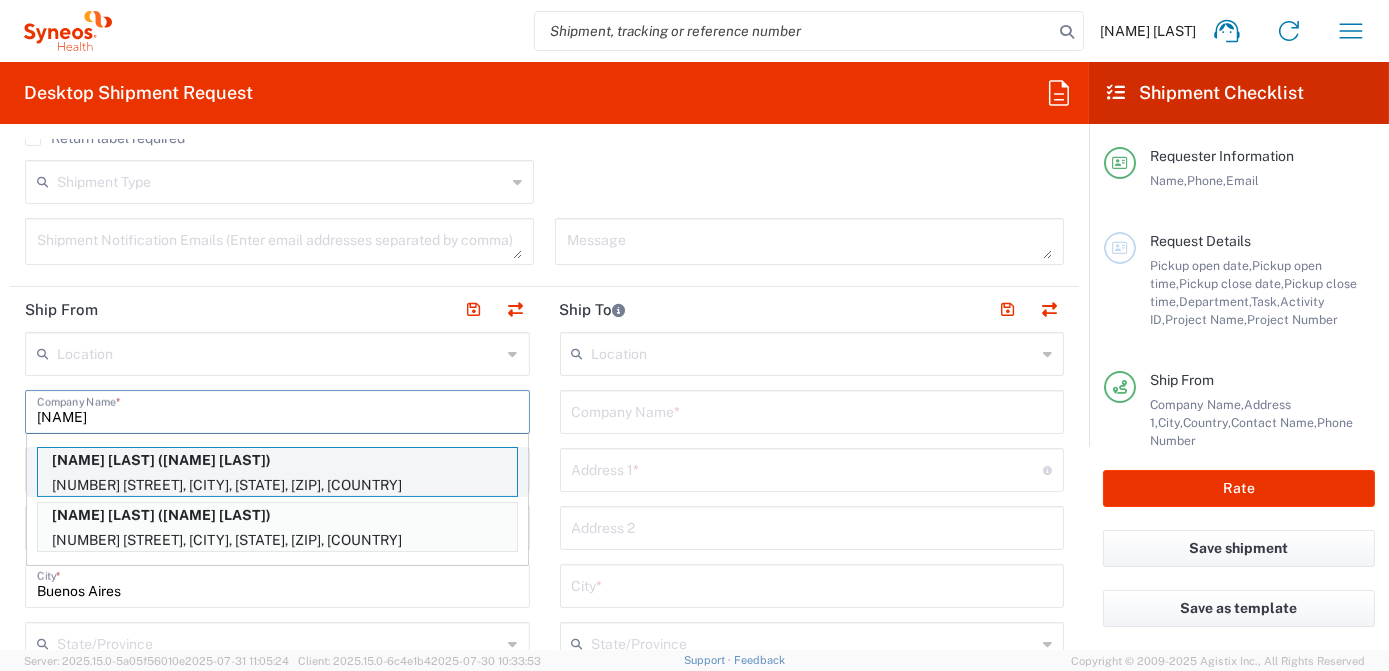 click on "[NAME] [LAST] ([NAME] [LAST])" at bounding box center [277, 460] 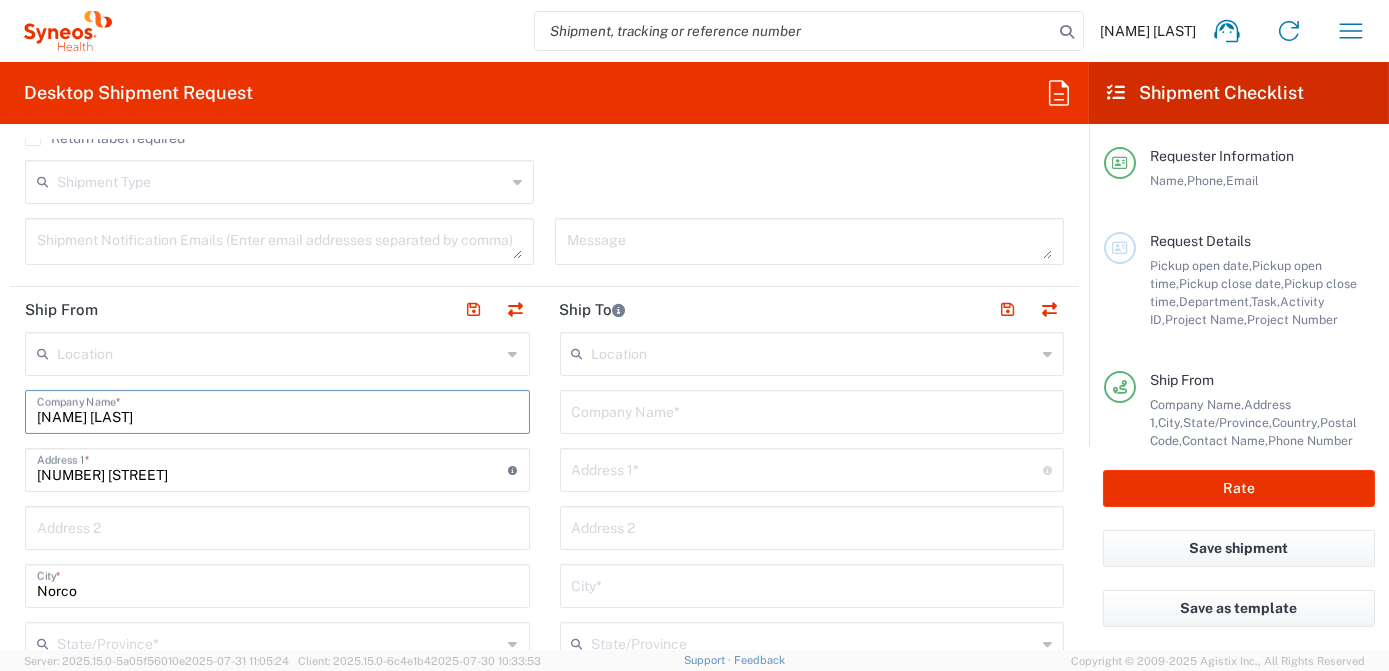 type on "California" 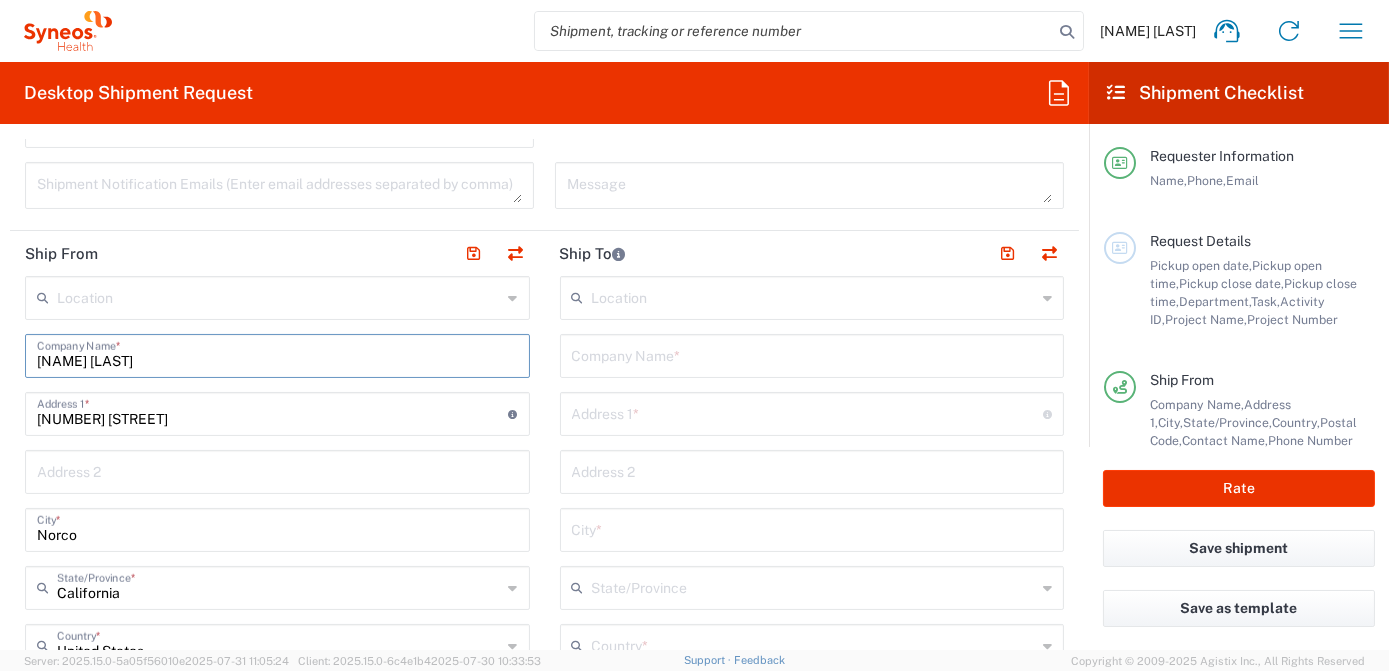 scroll, scrollTop: 636, scrollLeft: 0, axis: vertical 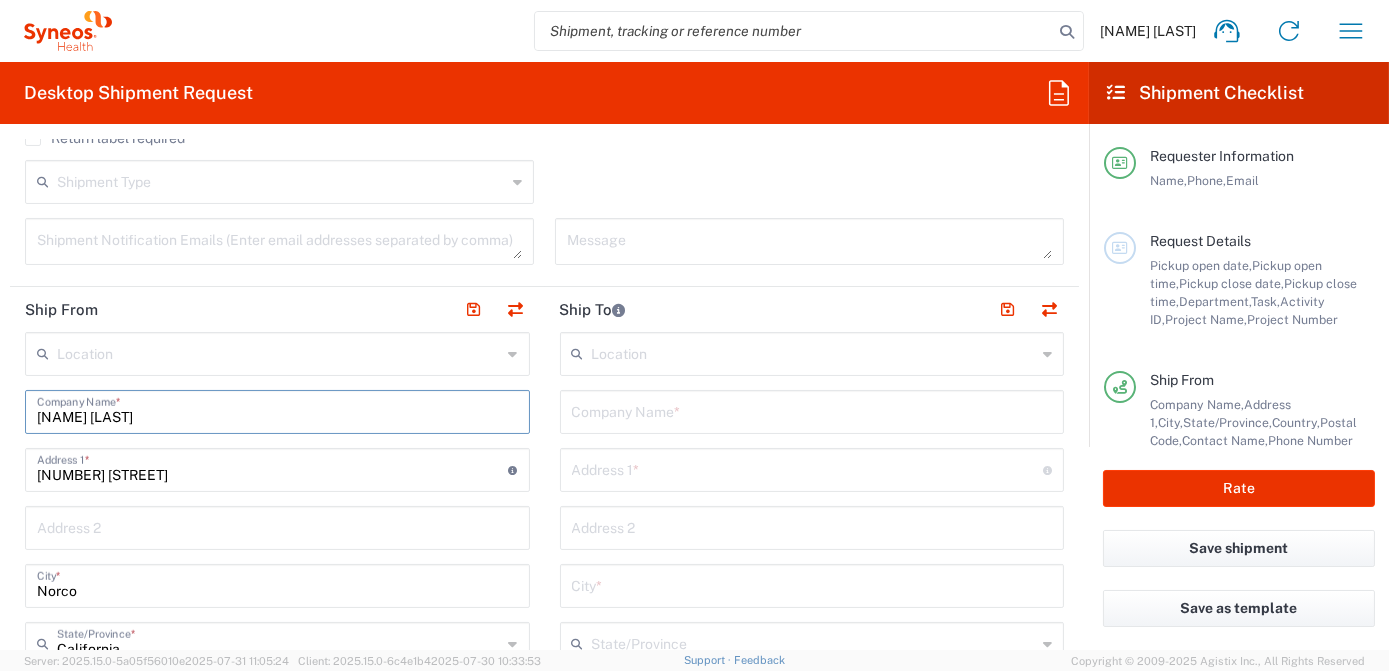 click at bounding box center [812, 410] 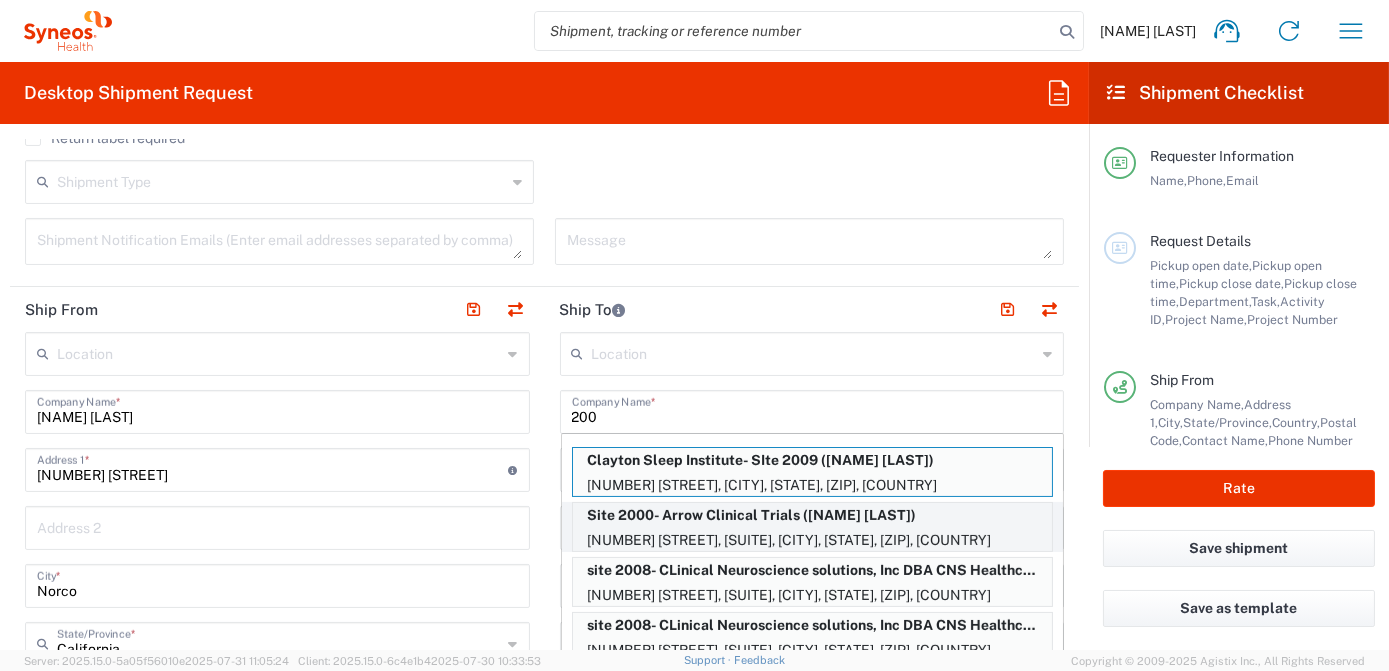 click on "[NUMBER] [STREET], [SUITE], [CITY], [STATE], [ZIP], [COUNTRY]" at bounding box center [812, 540] 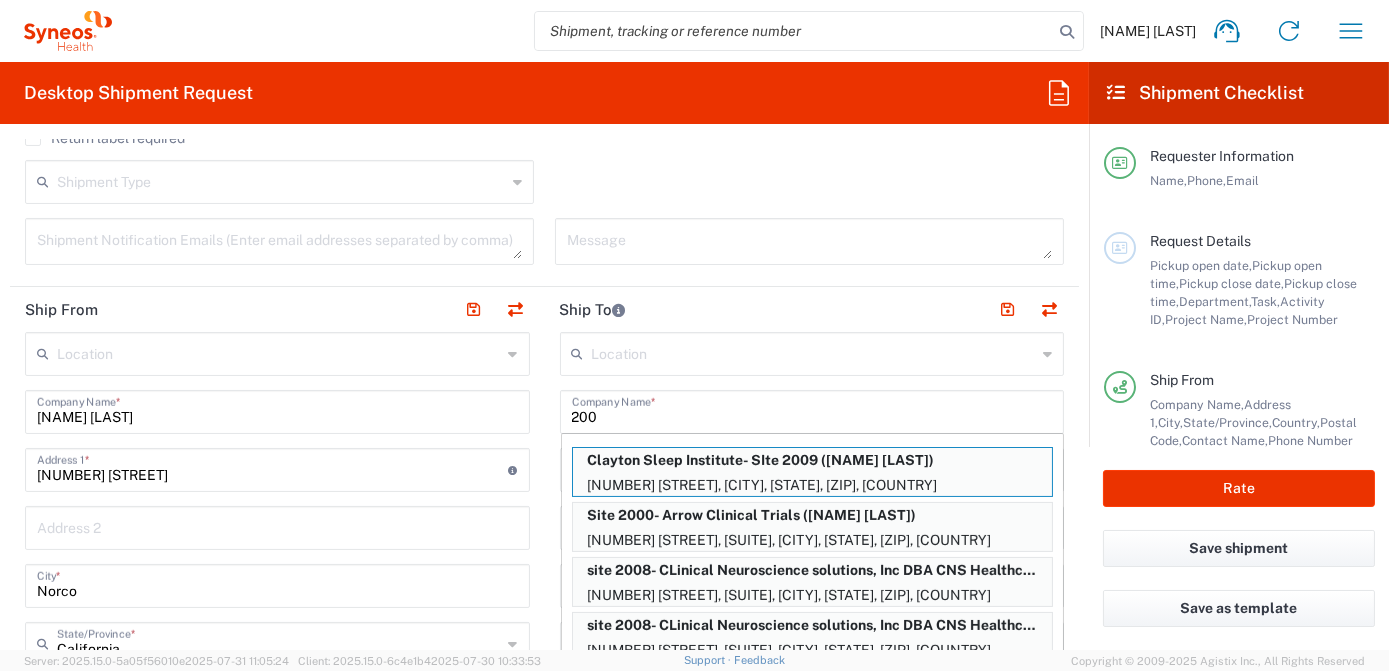 type on "Site 2000- Arrow Clinical Trials" 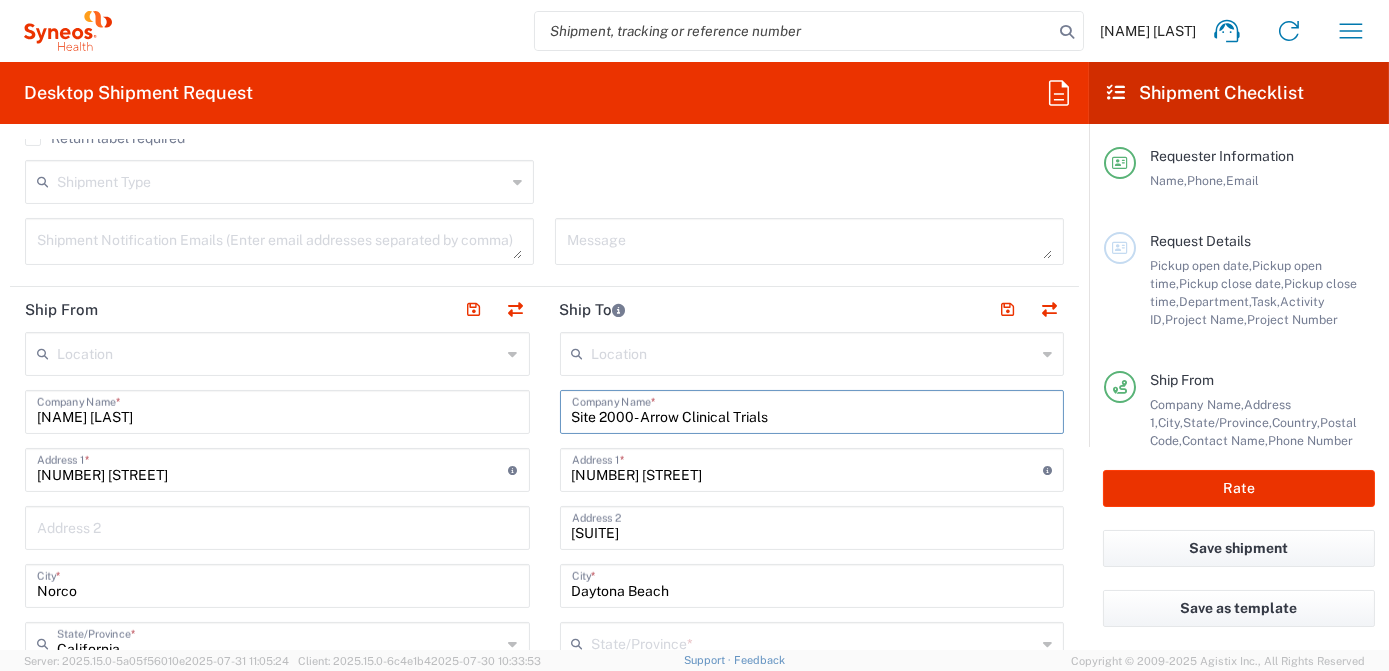 type on "Florida" 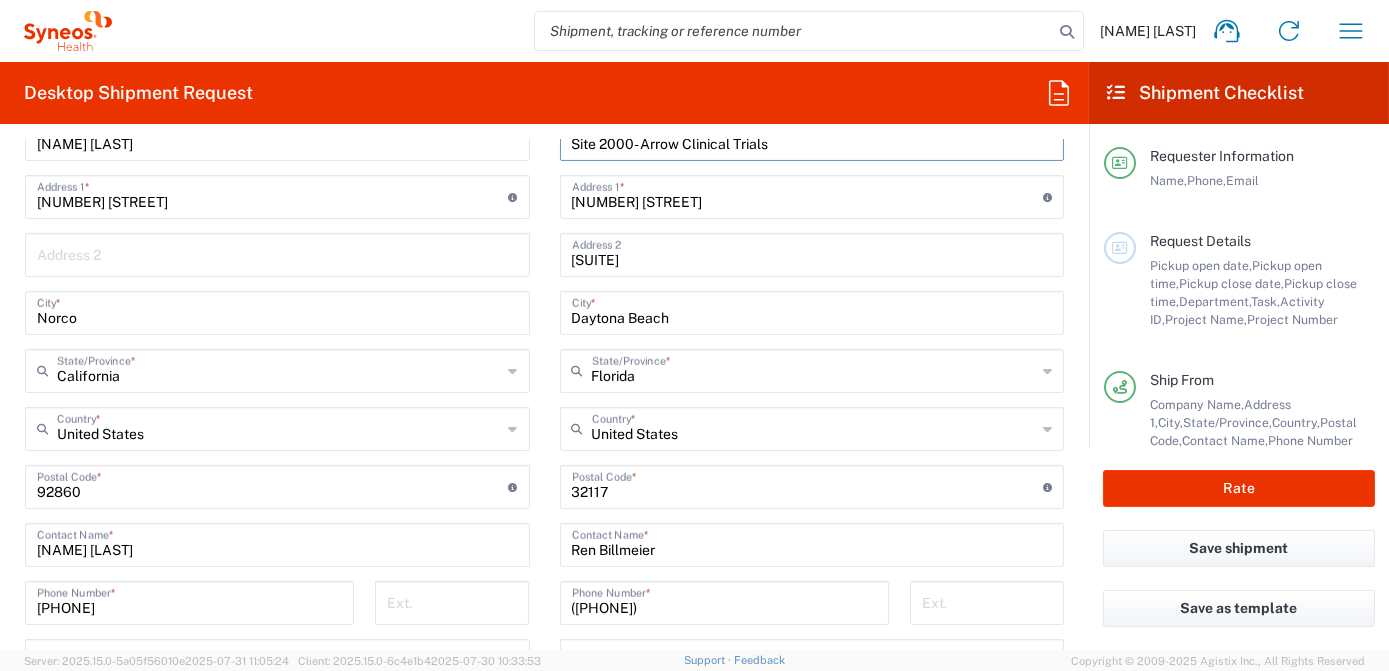 scroll, scrollTop: 1000, scrollLeft: 0, axis: vertical 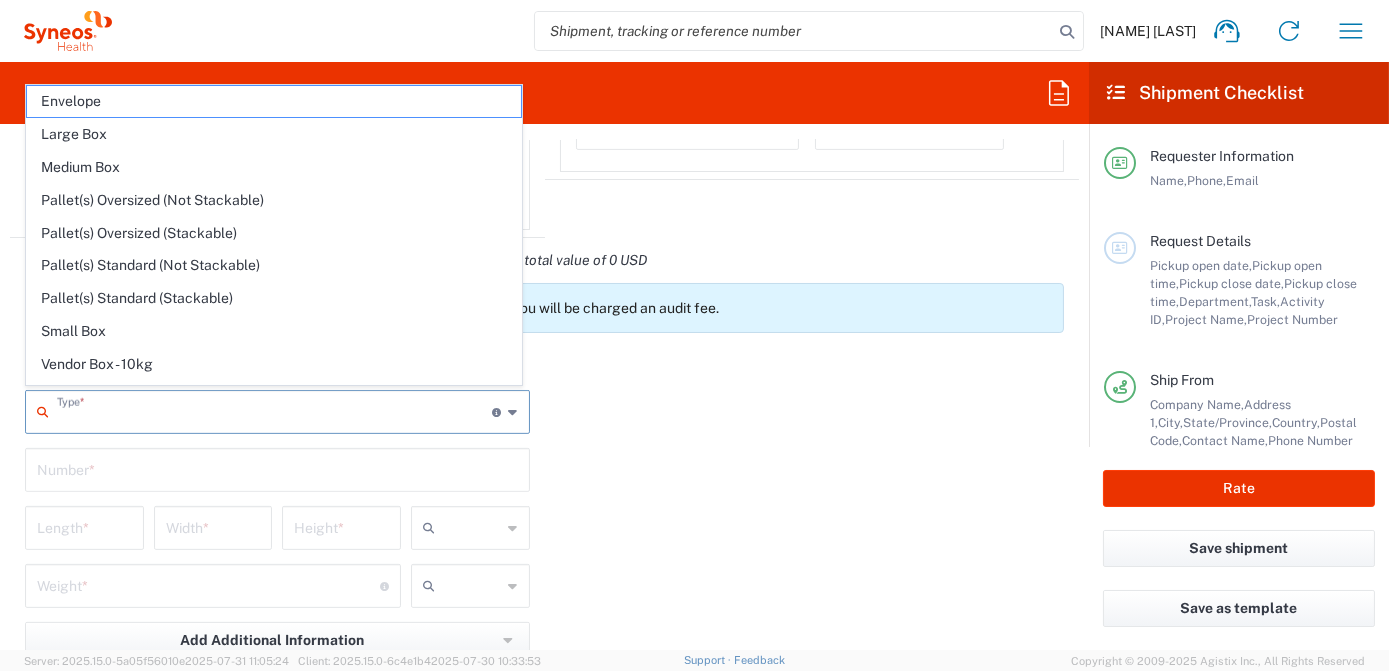 click at bounding box center [275, 410] 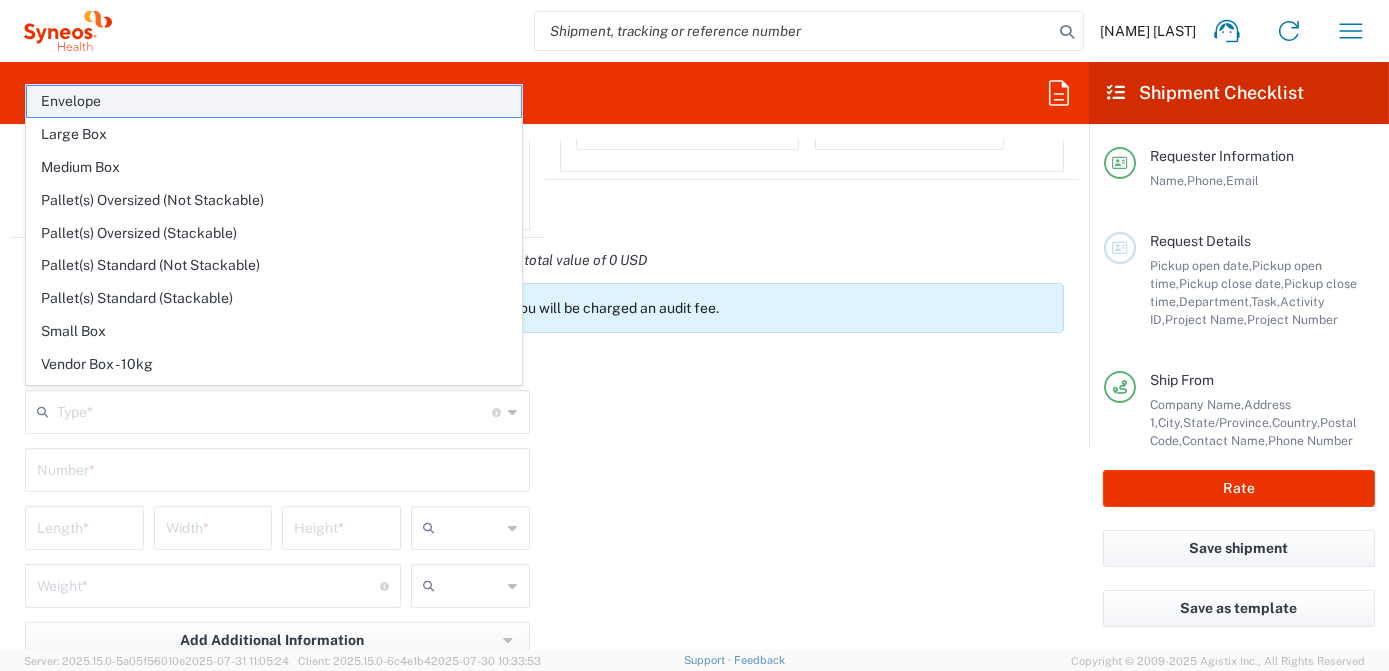 click on "Envelope" 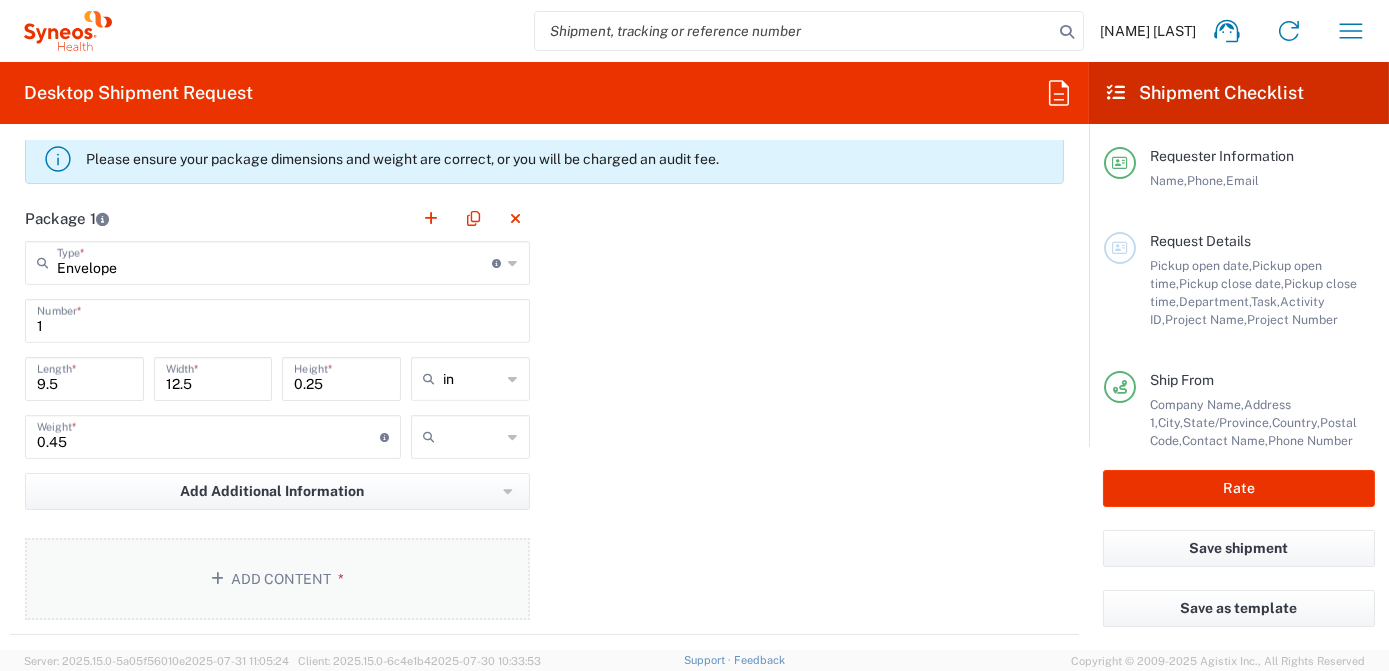 scroll, scrollTop: 1818, scrollLeft: 0, axis: vertical 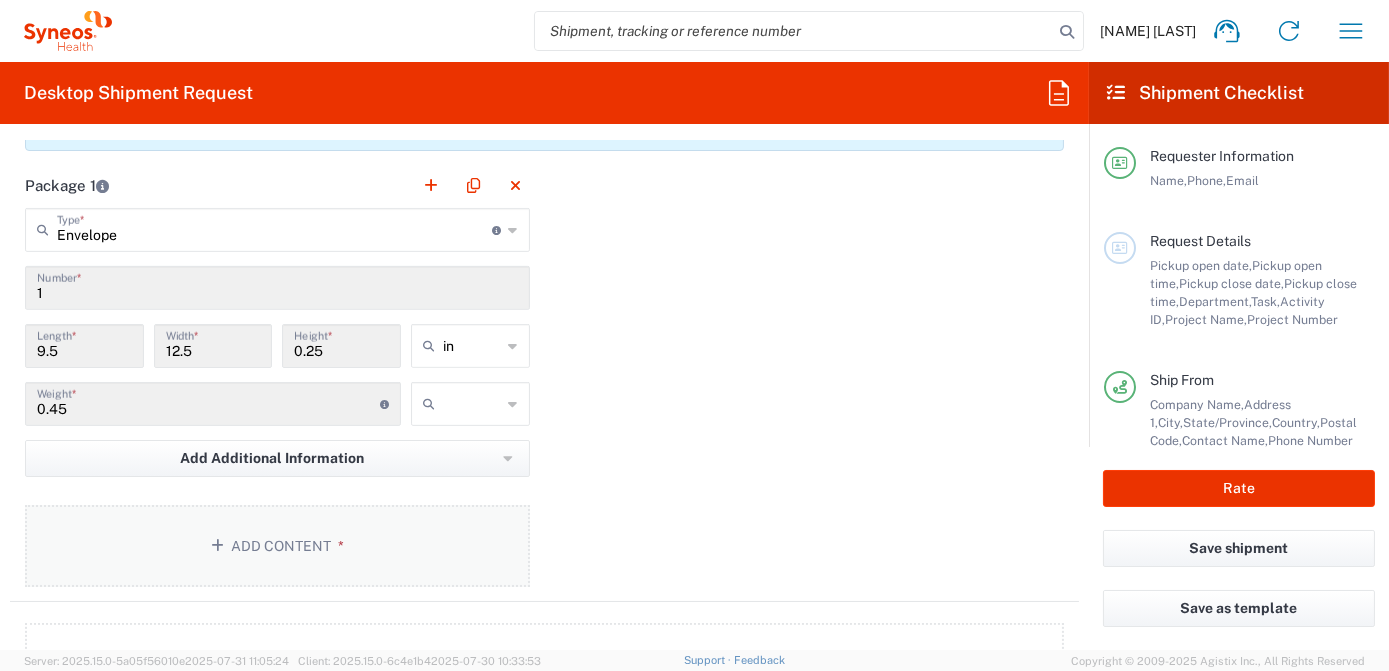 click on "Add Content *" 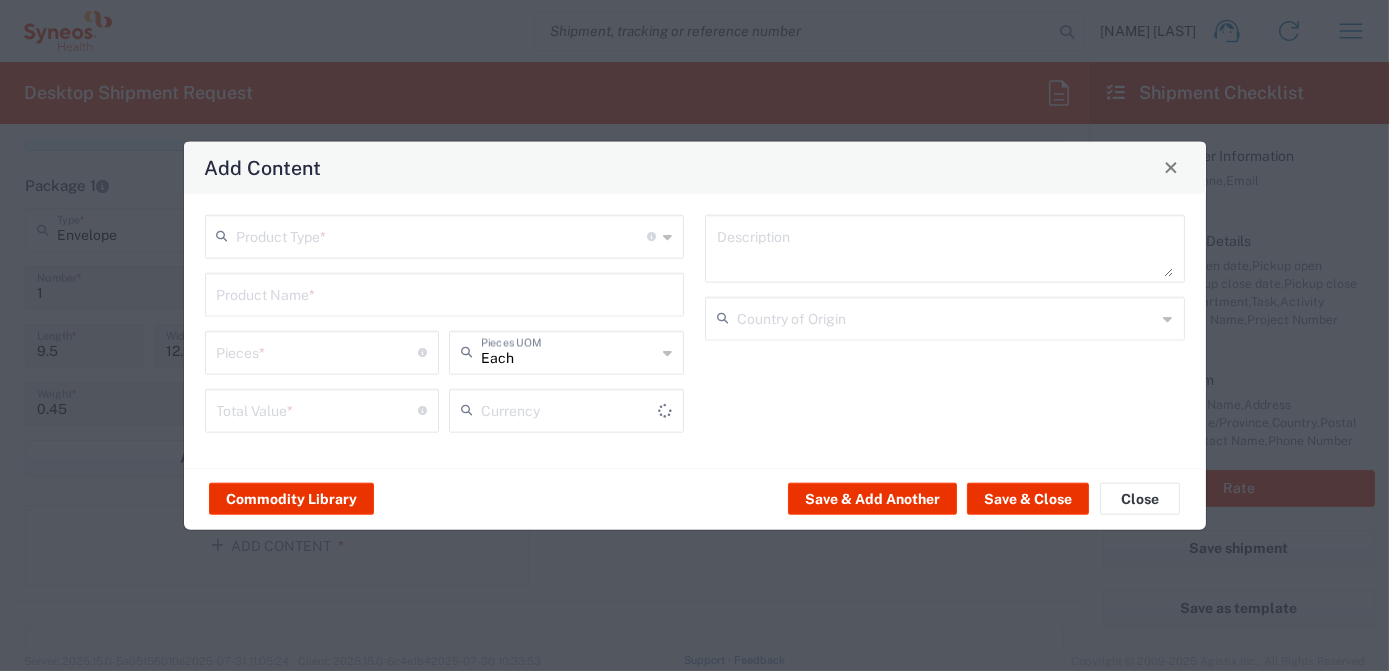 type on "US Dollar" 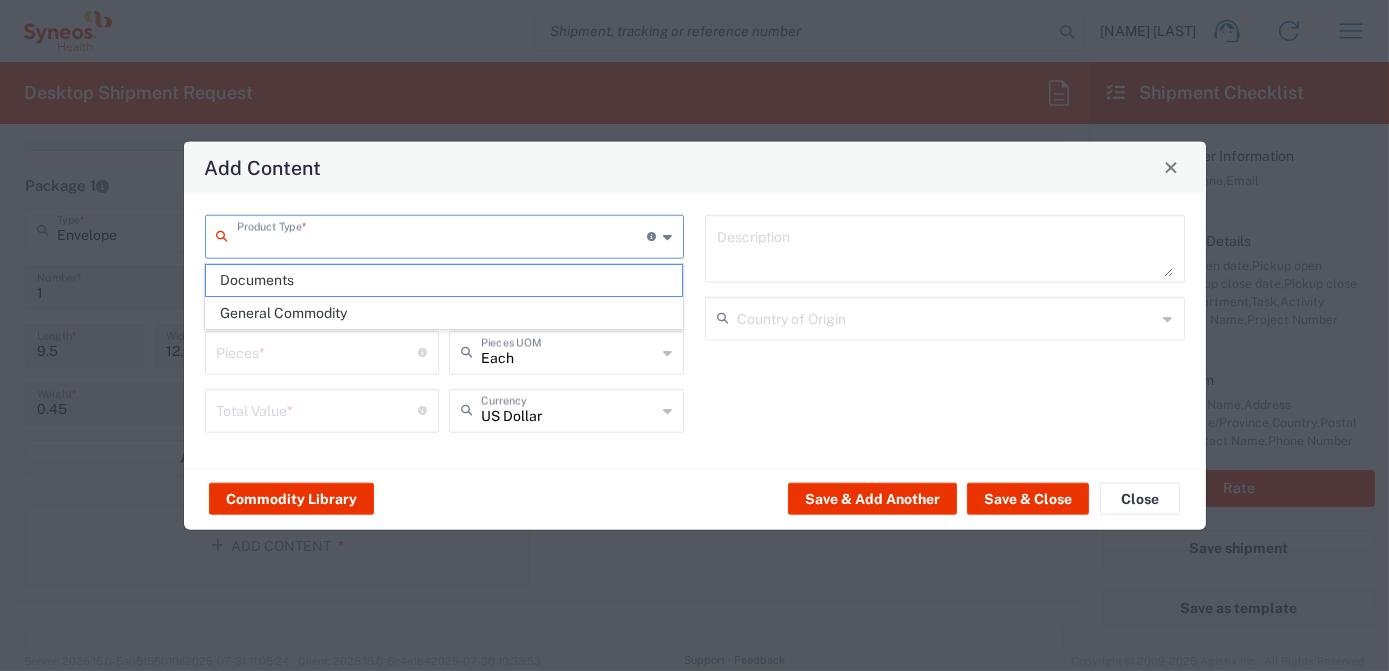 click at bounding box center (442, 234) 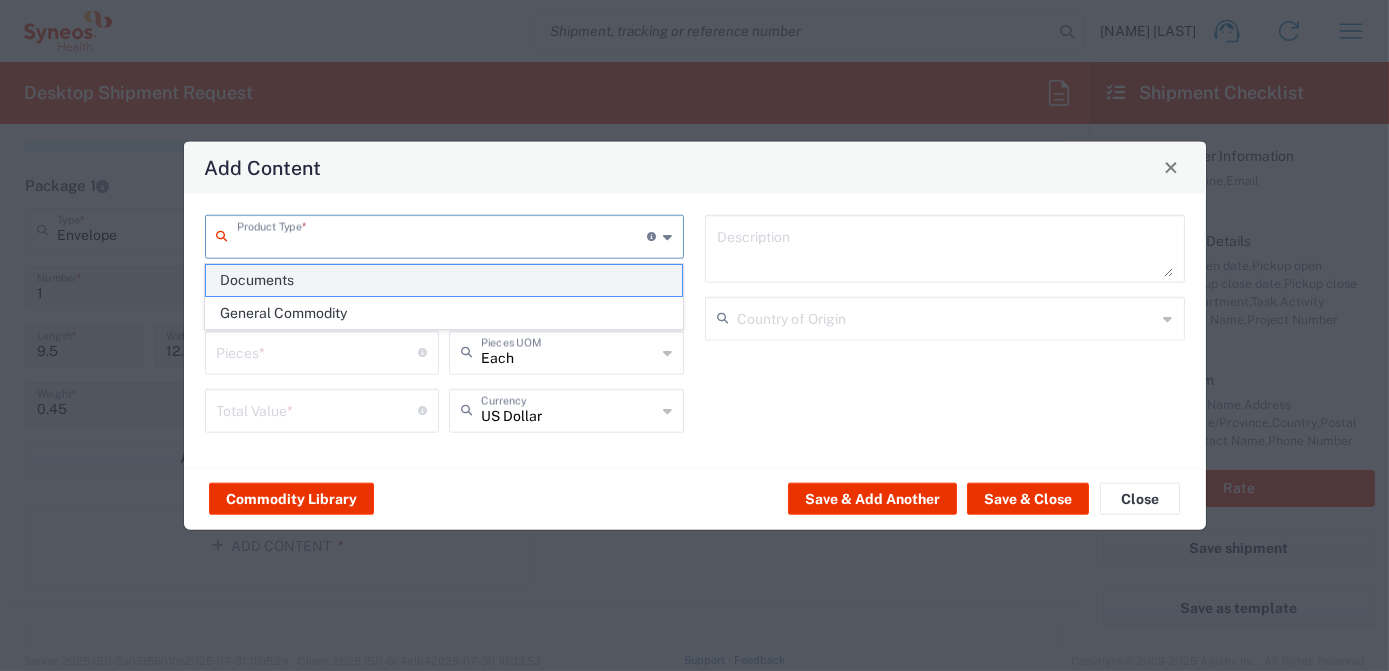 click on "Documents" 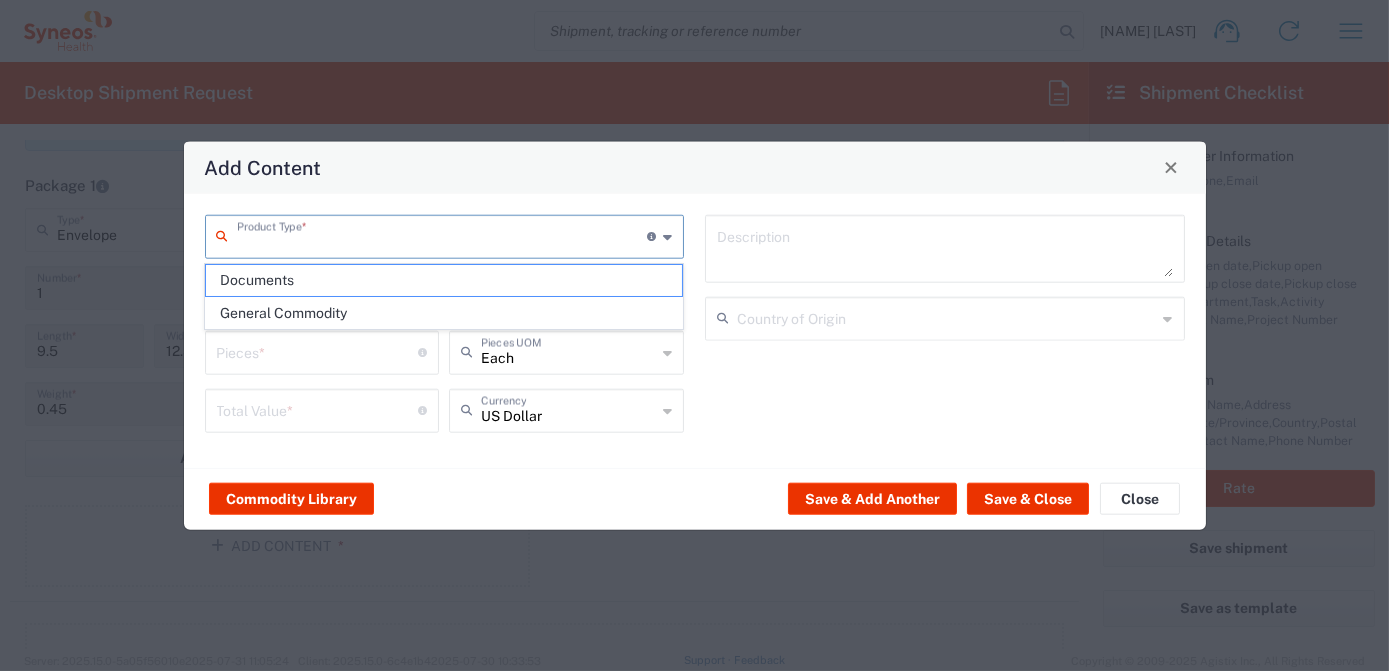 type on "Documents" 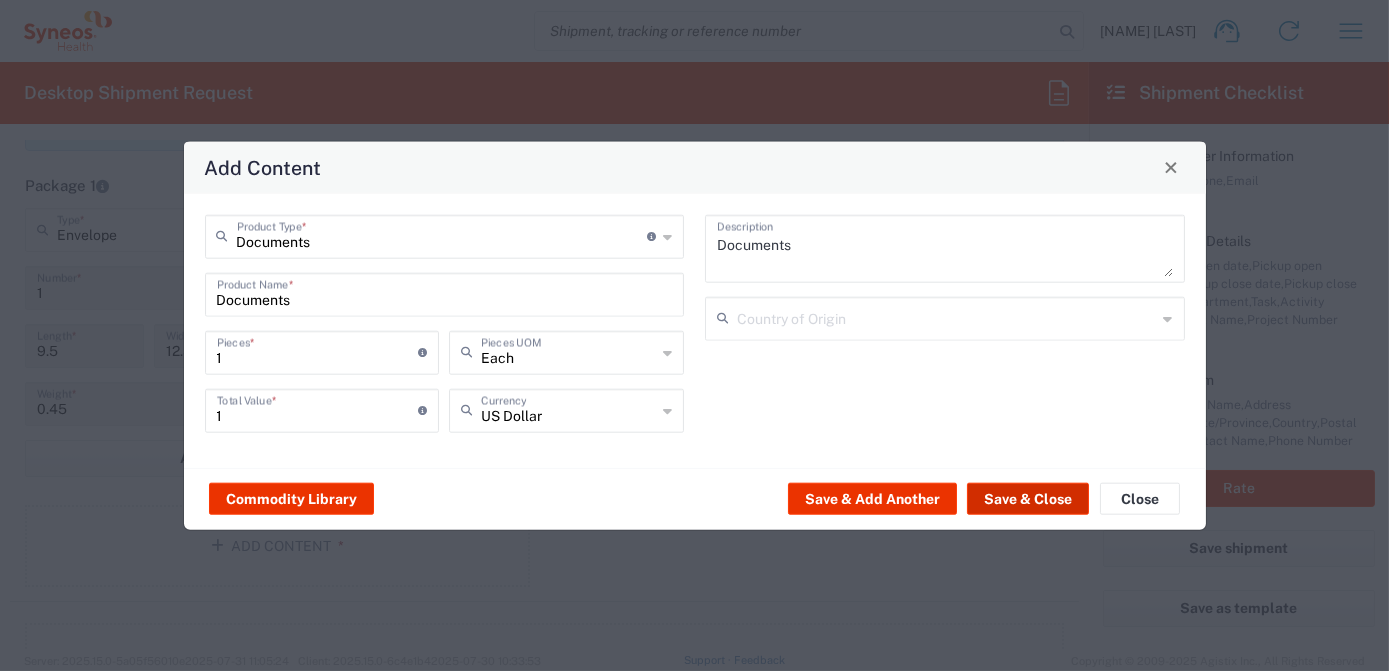 click on "Save & Close" 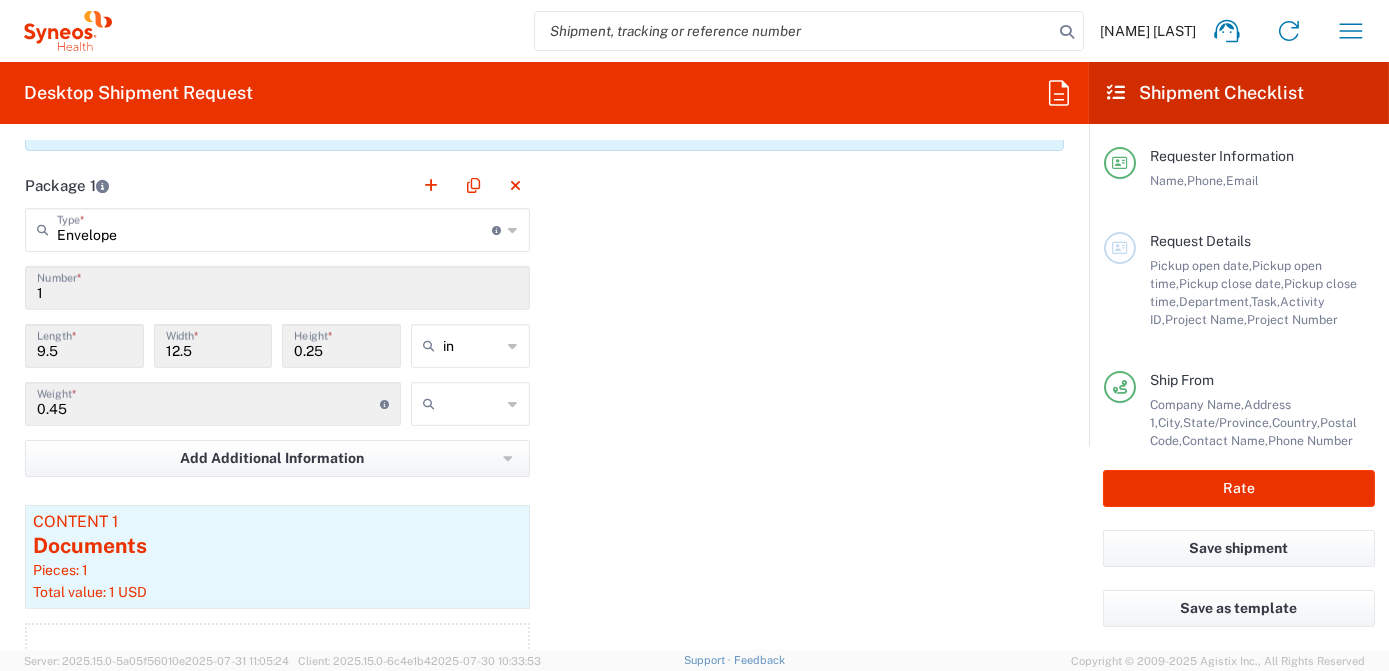click at bounding box center [472, 404] 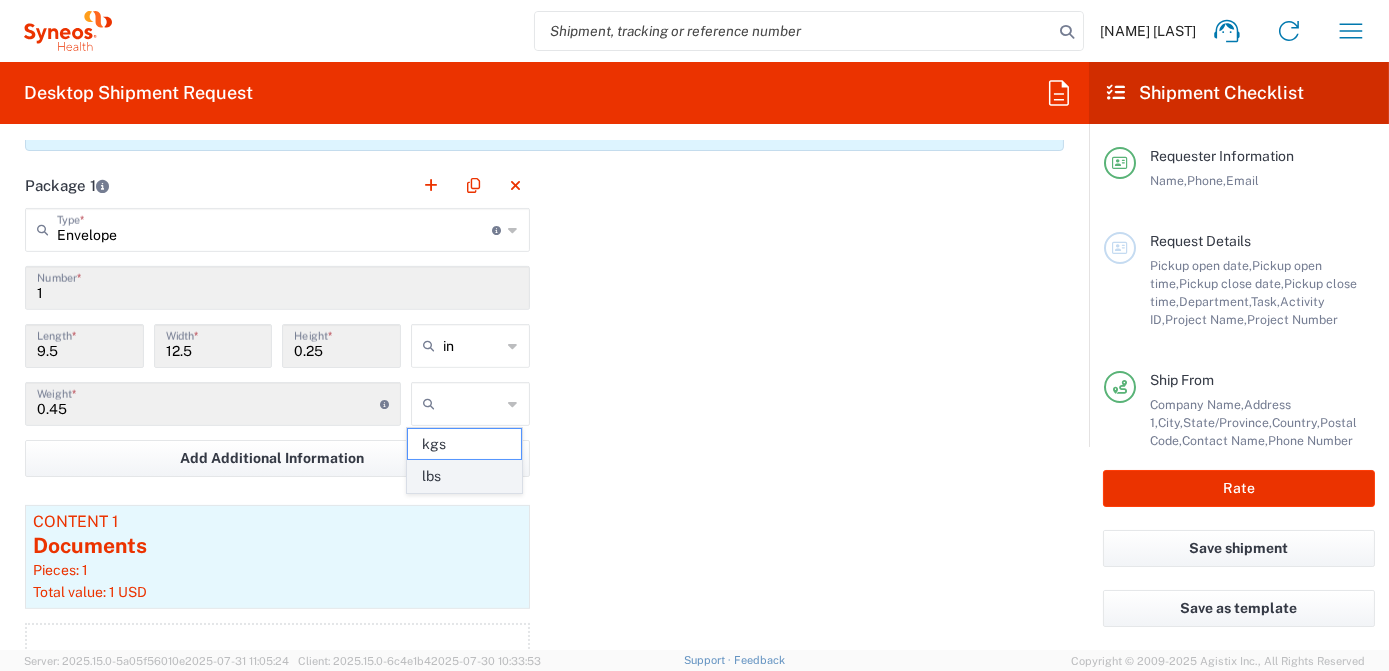click on "lbs" 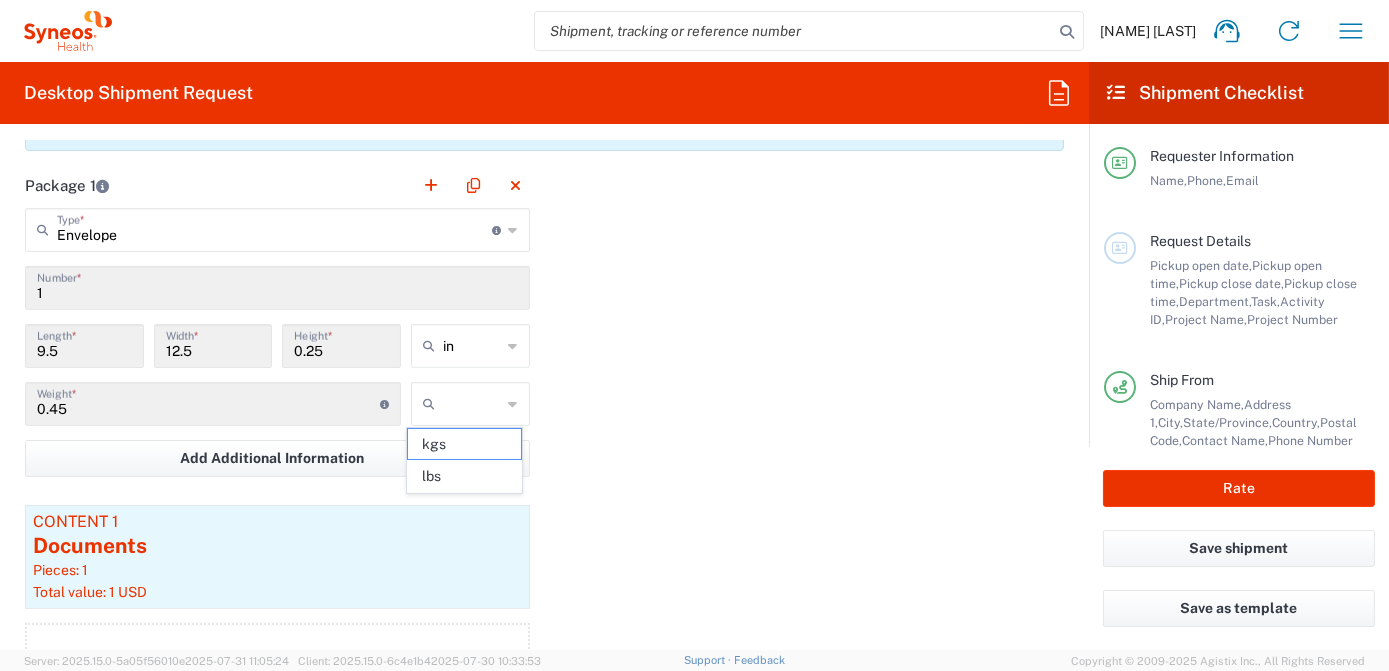 type on "lbs" 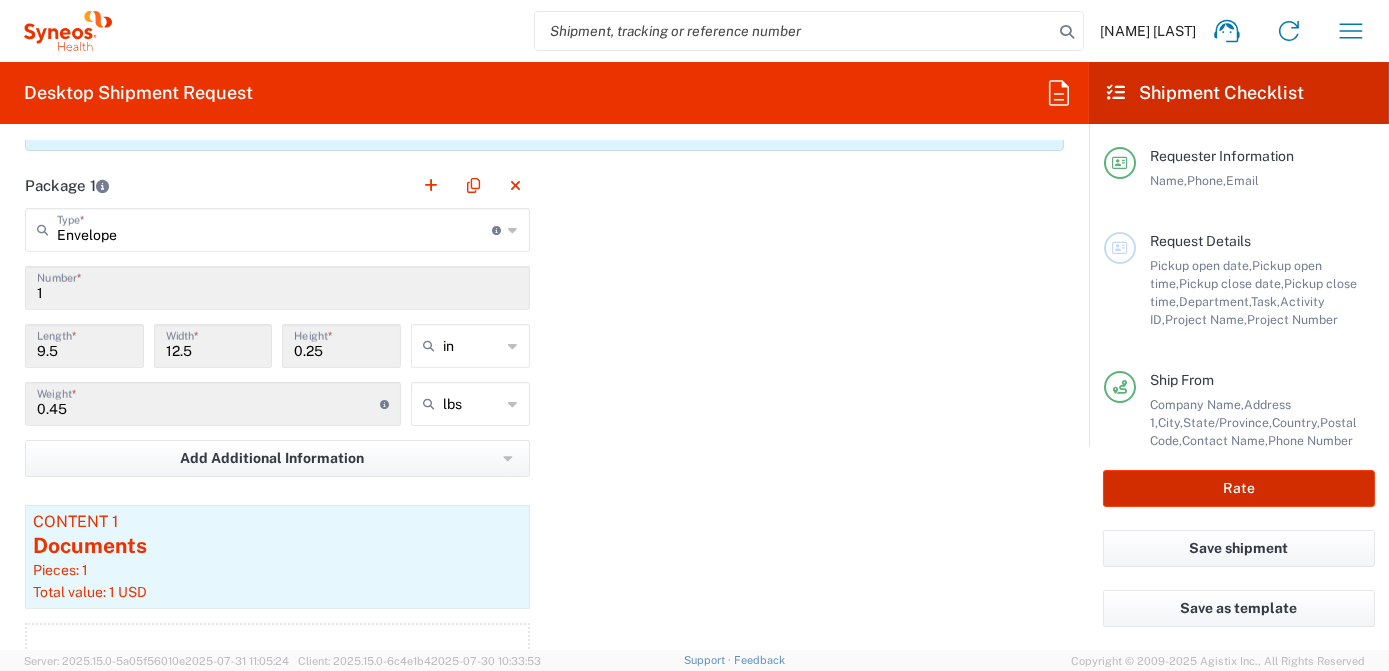 click on "Rate" 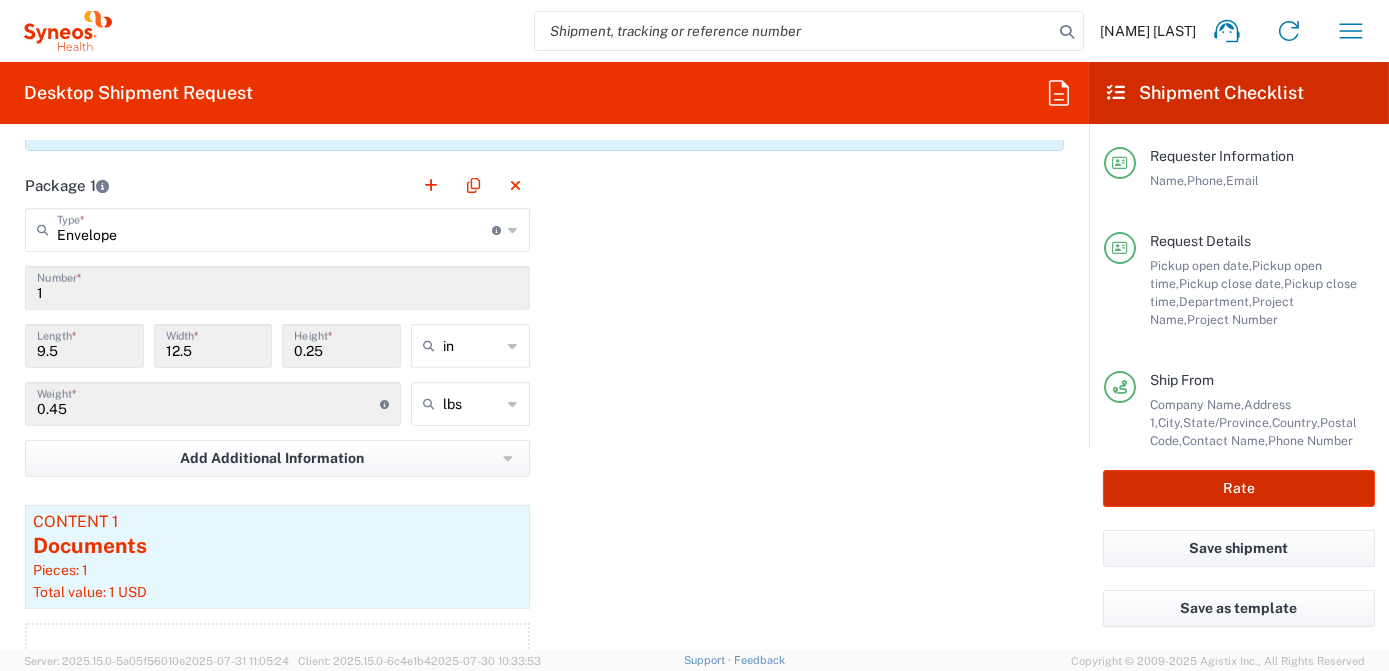 type on "7063334-1" 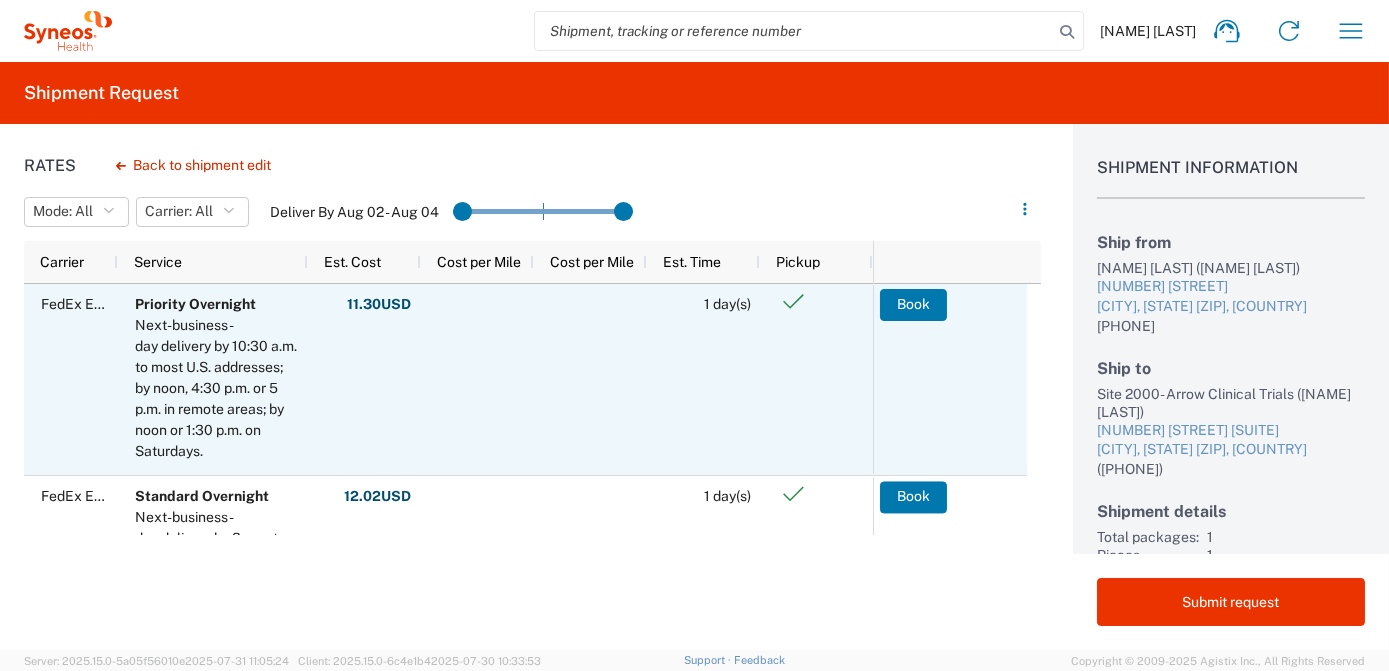 scroll, scrollTop: 50, scrollLeft: 0, axis: vertical 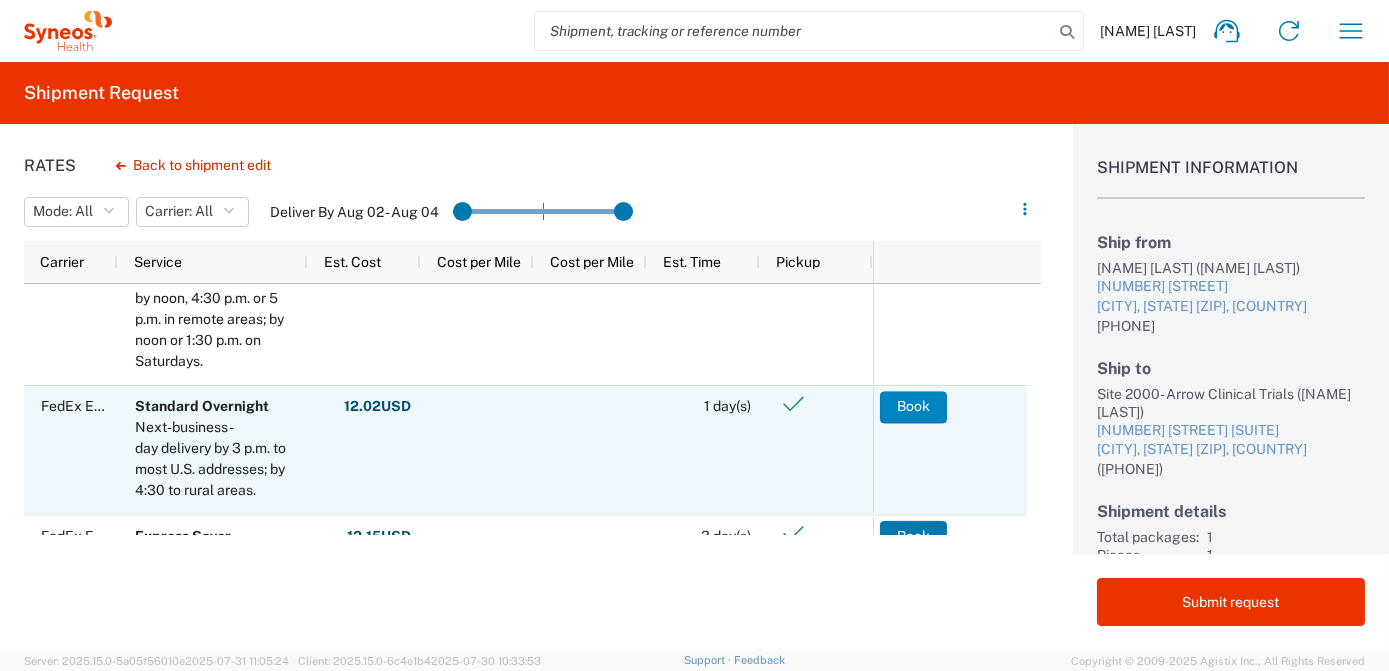 click on "Book" 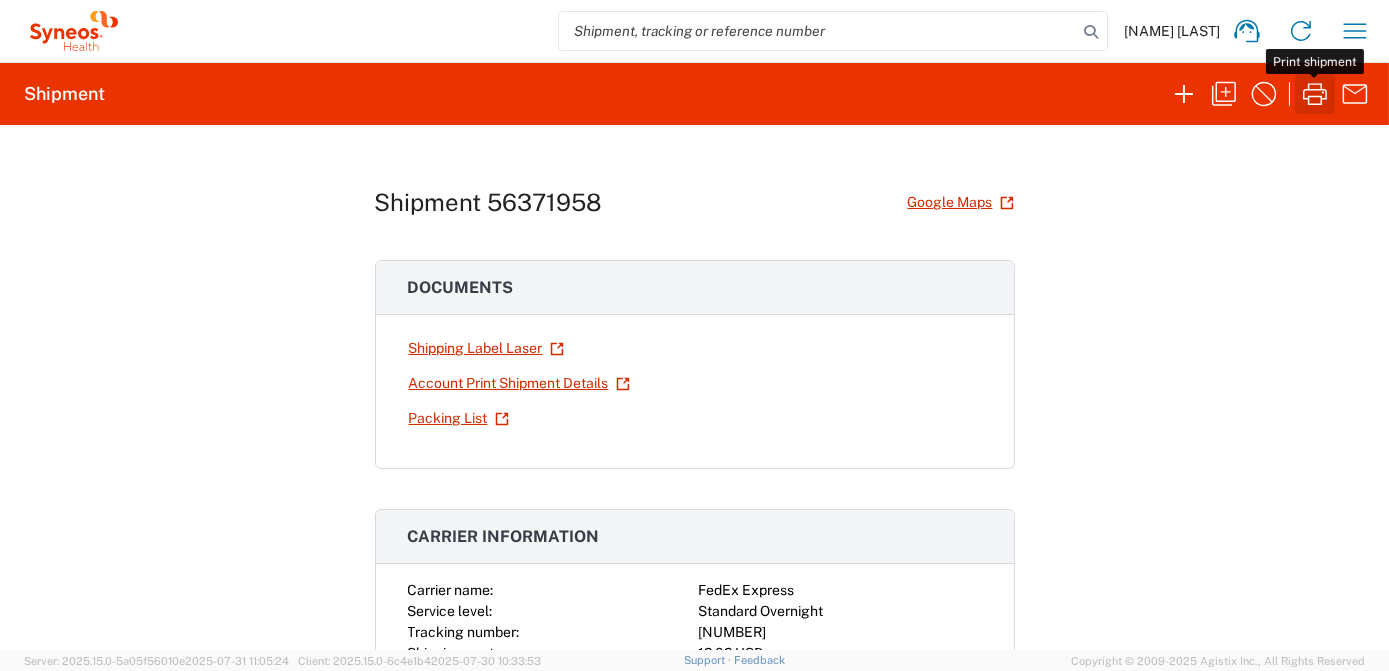click 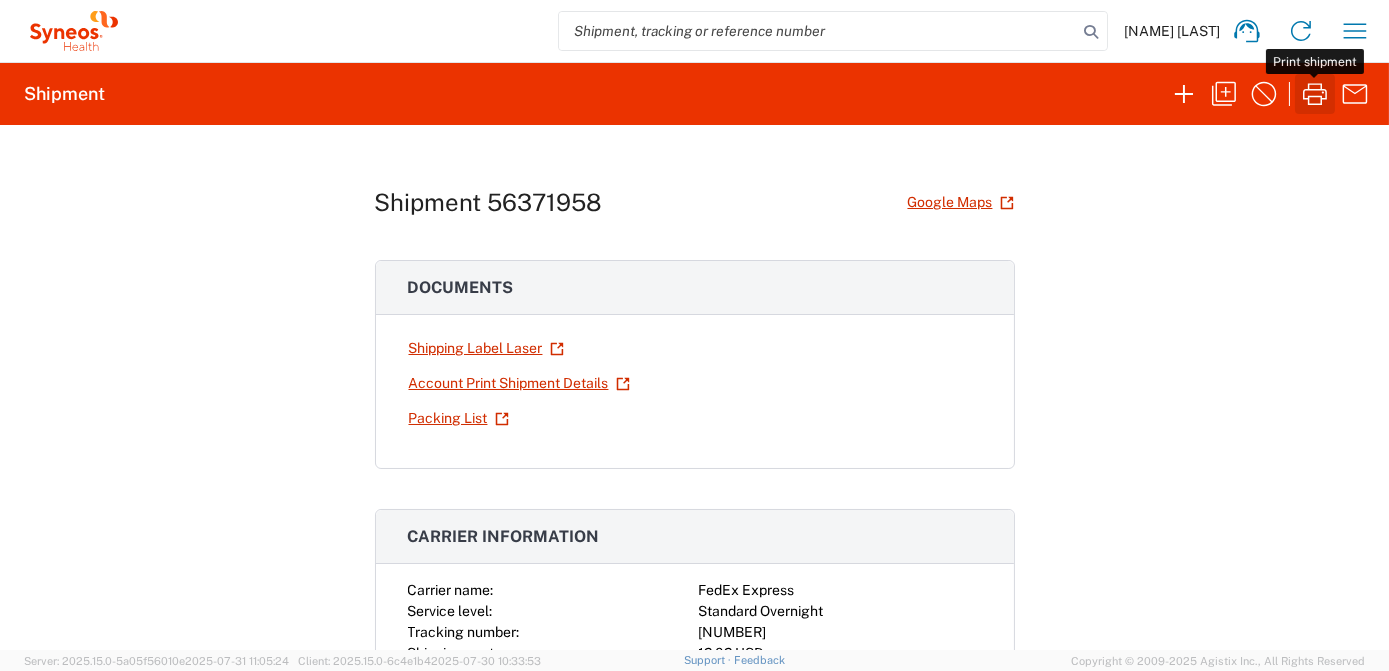 click 